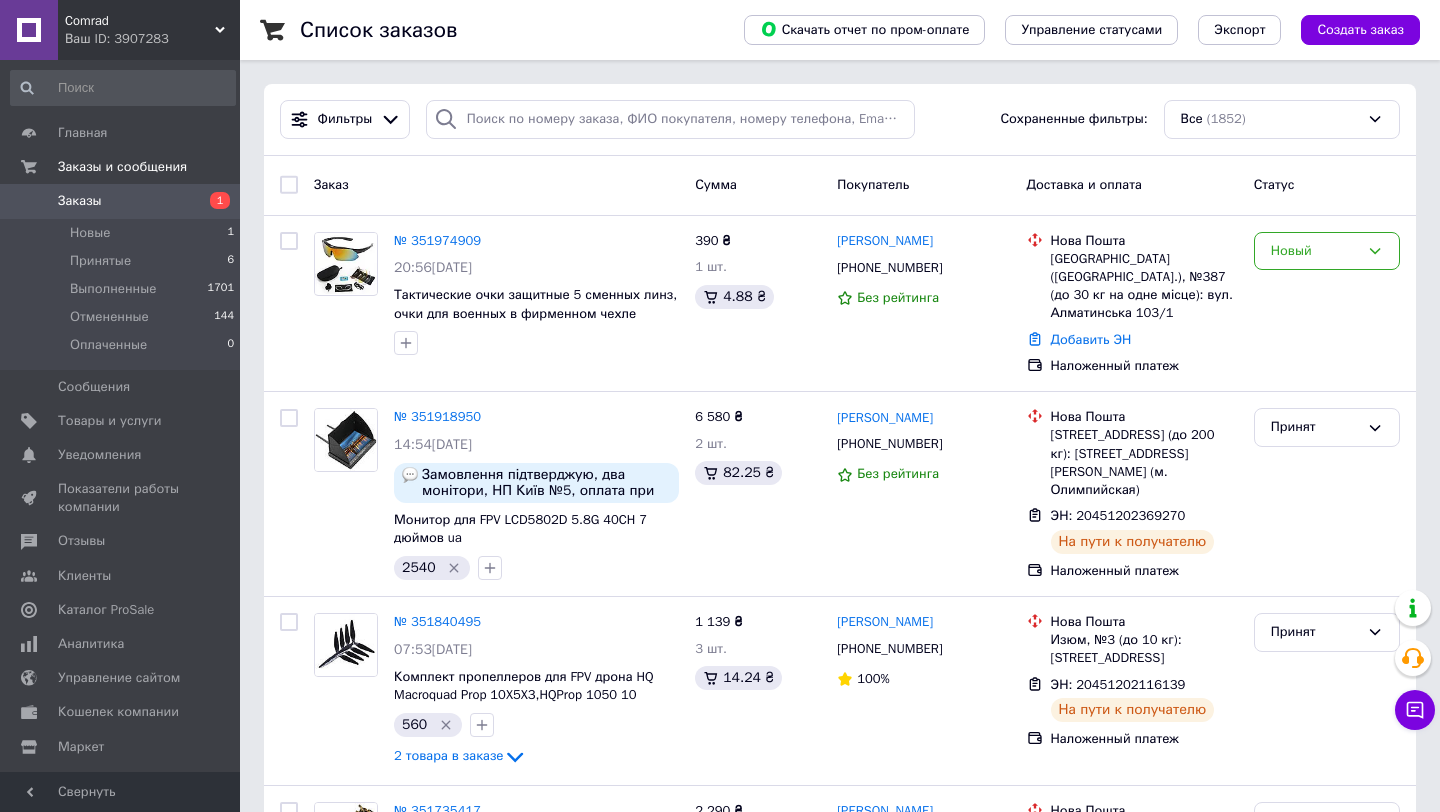 scroll, scrollTop: 0, scrollLeft: 0, axis: both 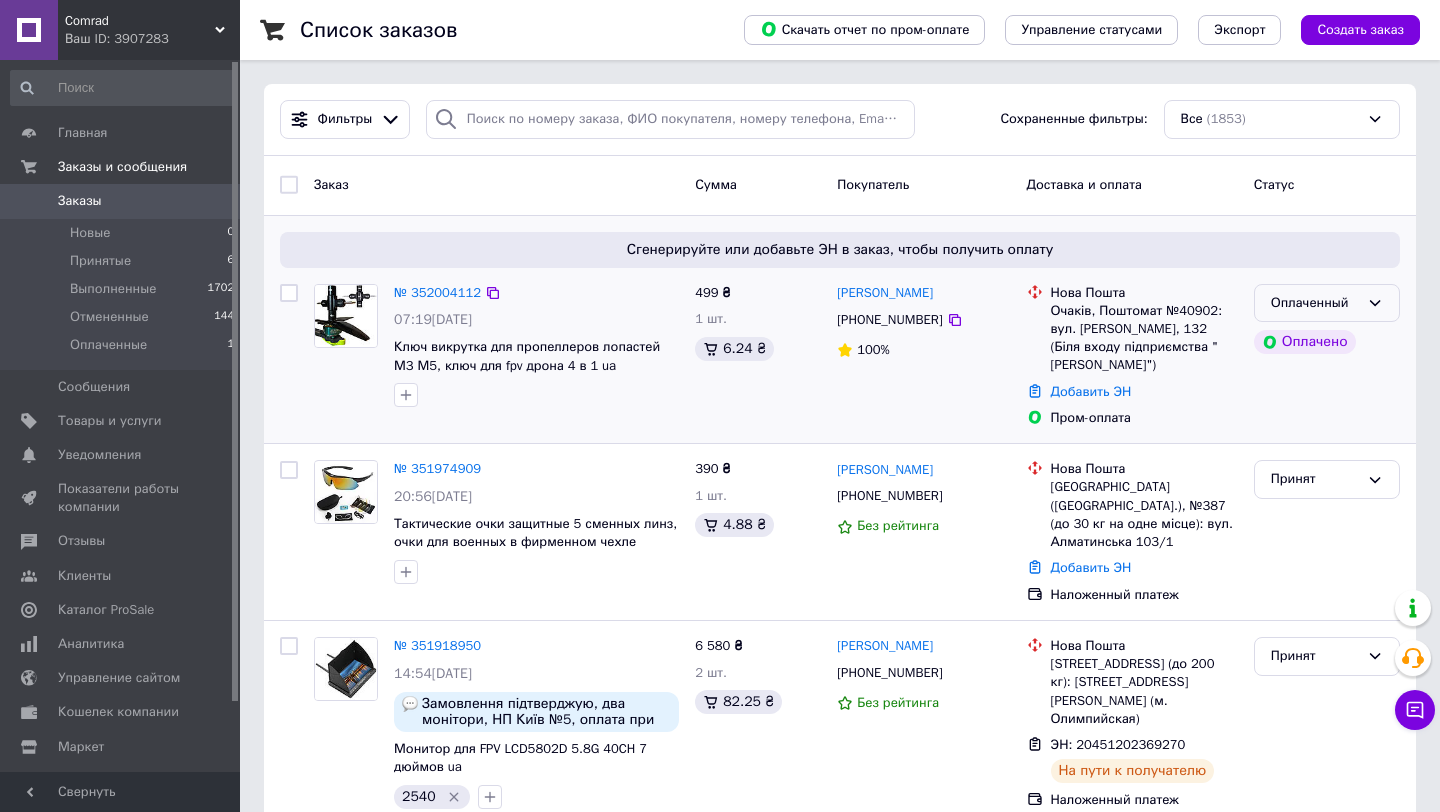 click on "Оплаченный" at bounding box center (1327, 303) 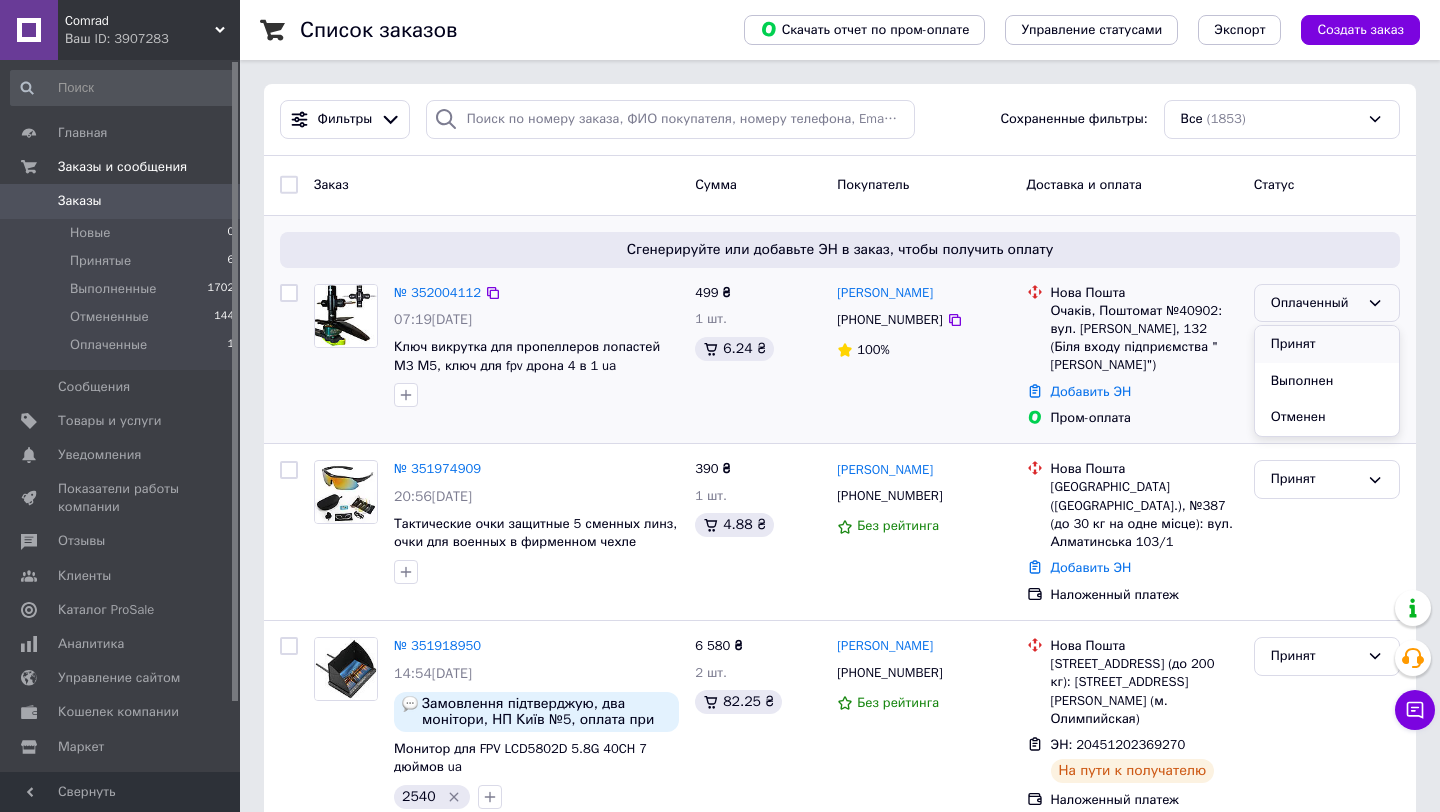 click on "Принят" at bounding box center (1327, 344) 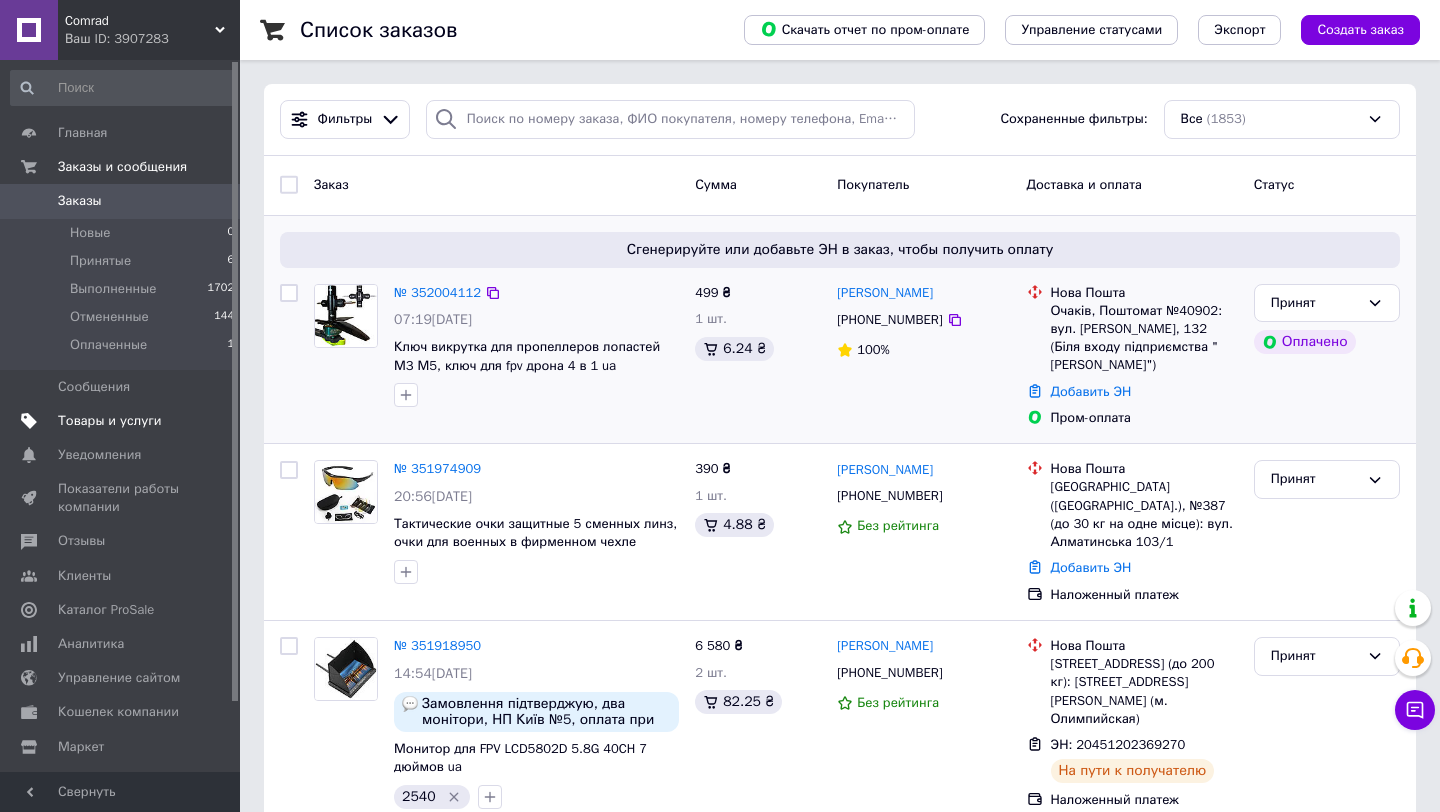 click on "Товары и услуги" at bounding box center (123, 421) 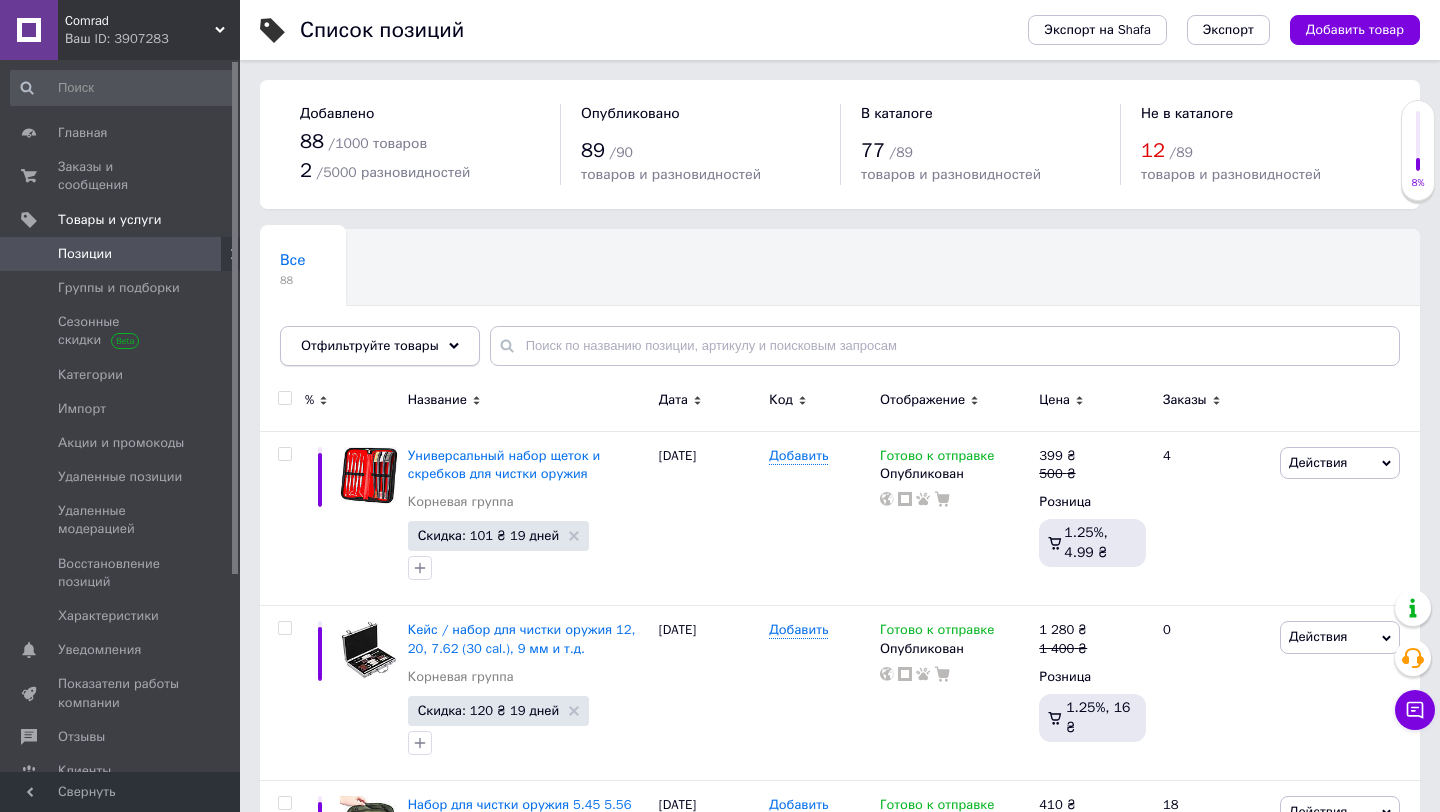 click on "Отфильтруйте товары" at bounding box center [380, 346] 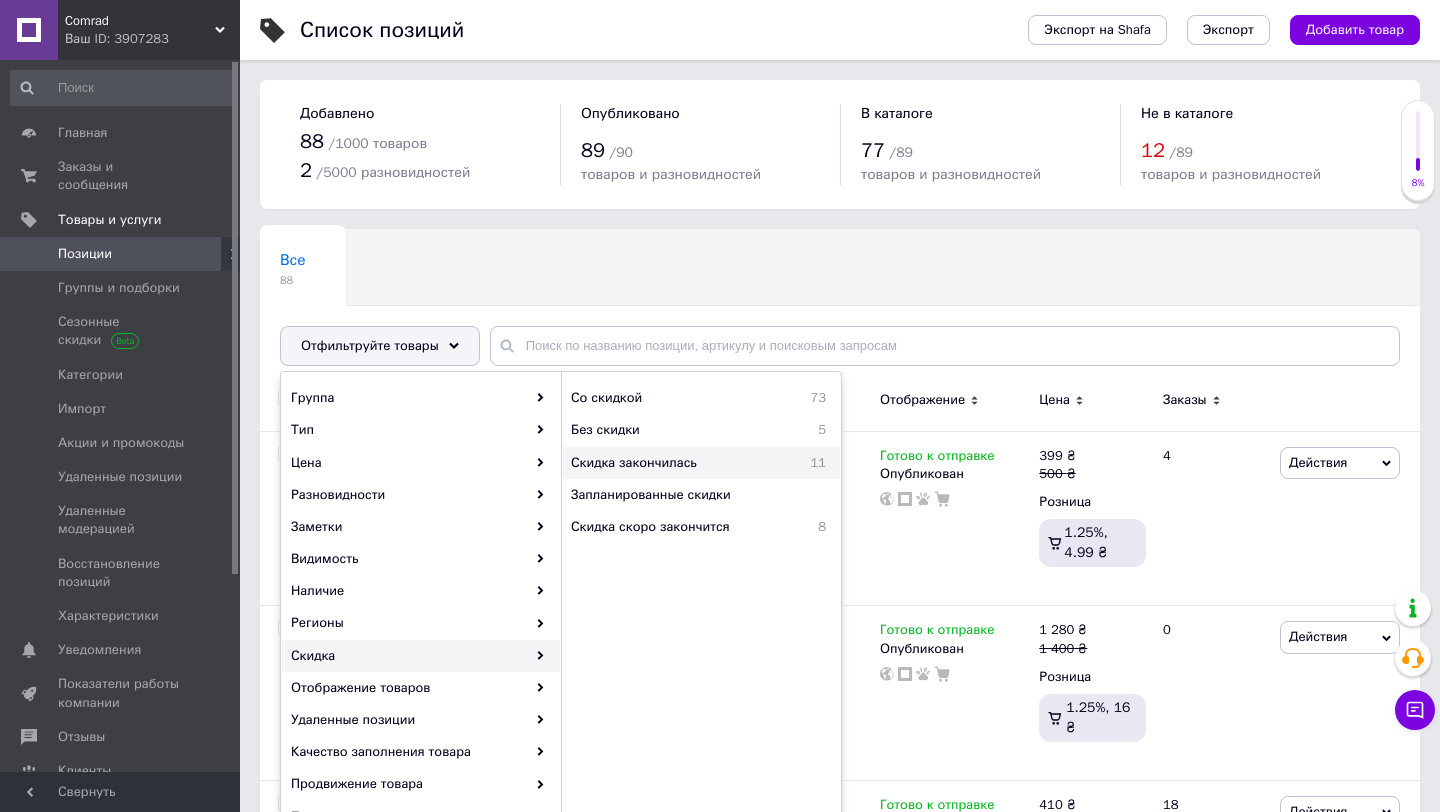 click on "Скидка закончилась" at bounding box center (677, 463) 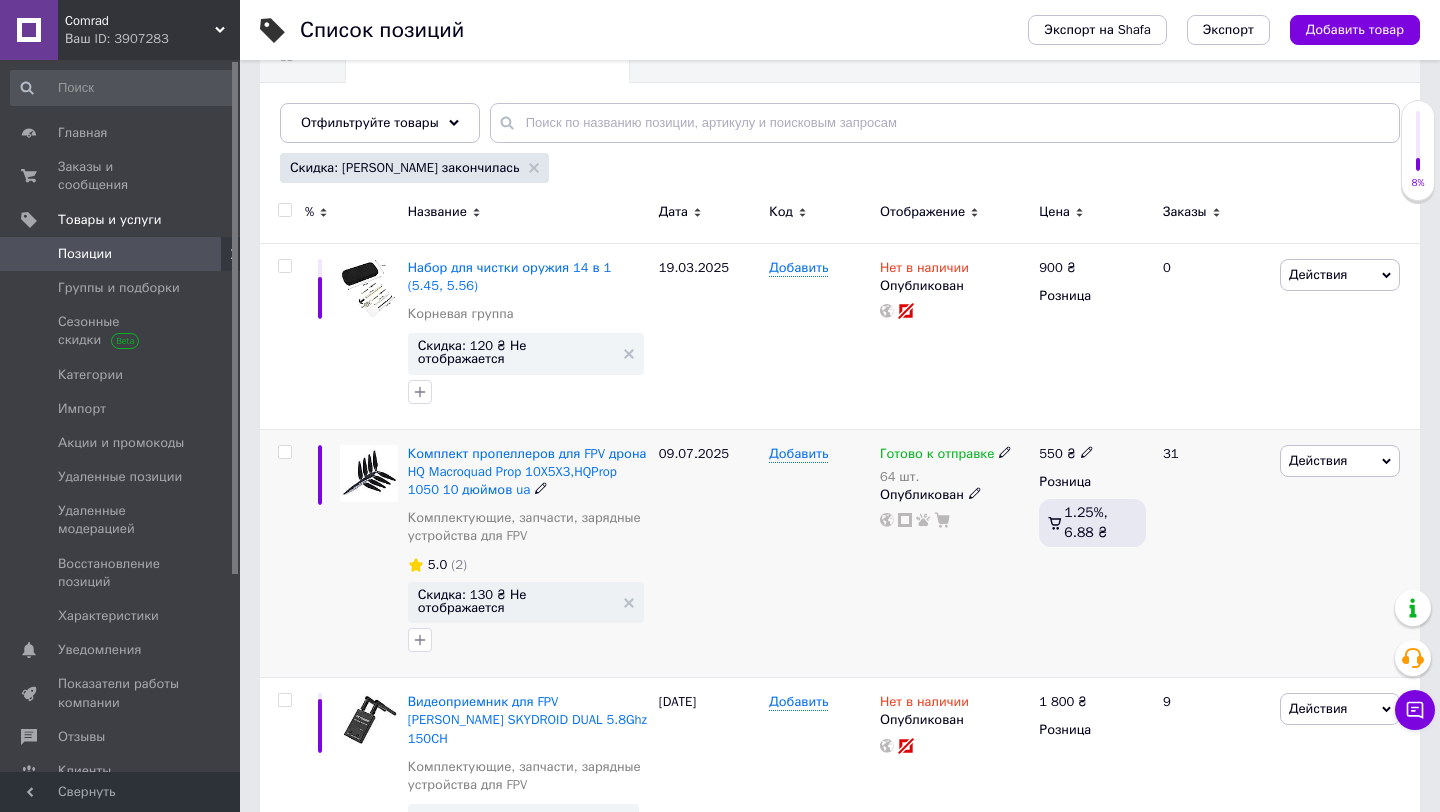 scroll, scrollTop: 252, scrollLeft: 0, axis: vertical 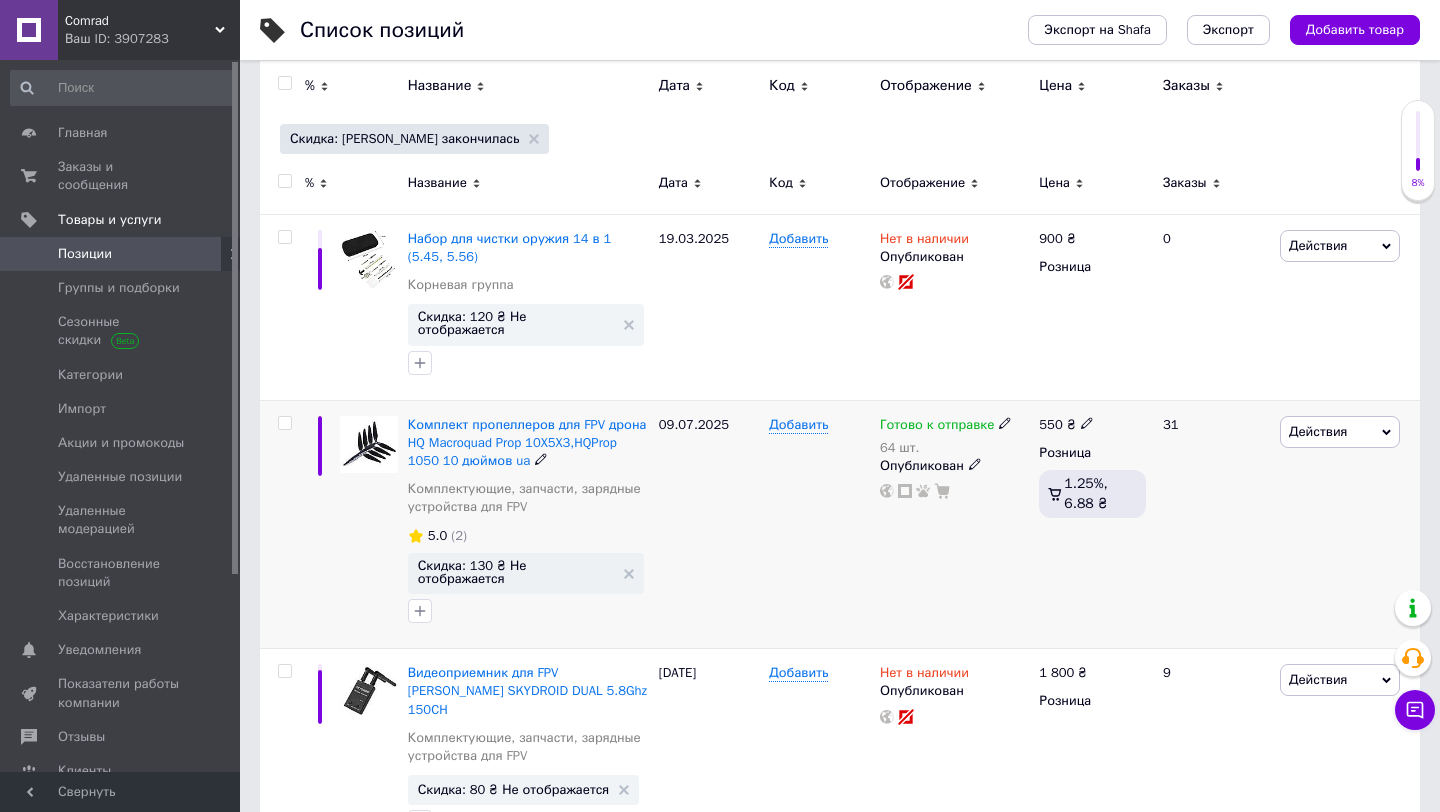 click at bounding box center [284, 423] 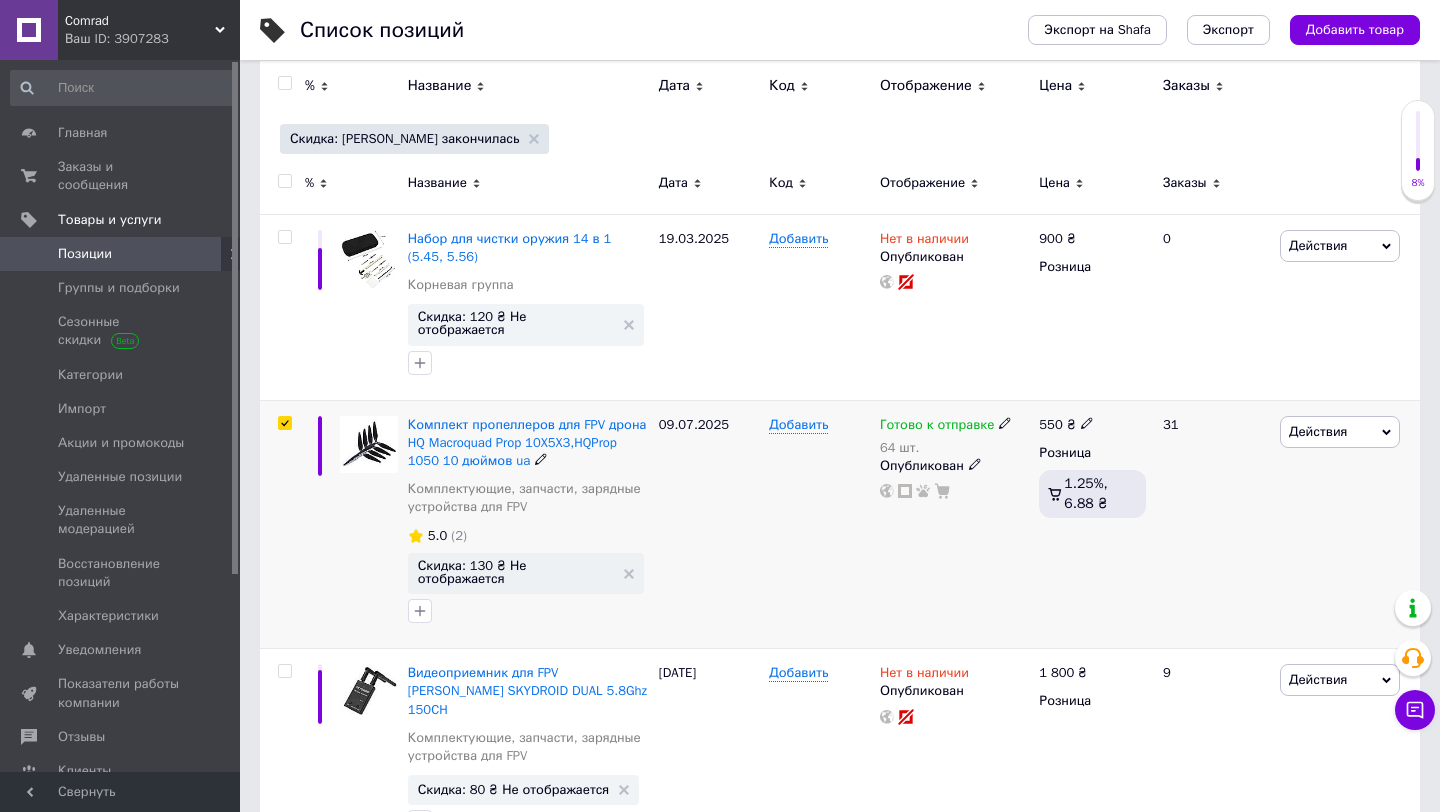 checkbox on "true" 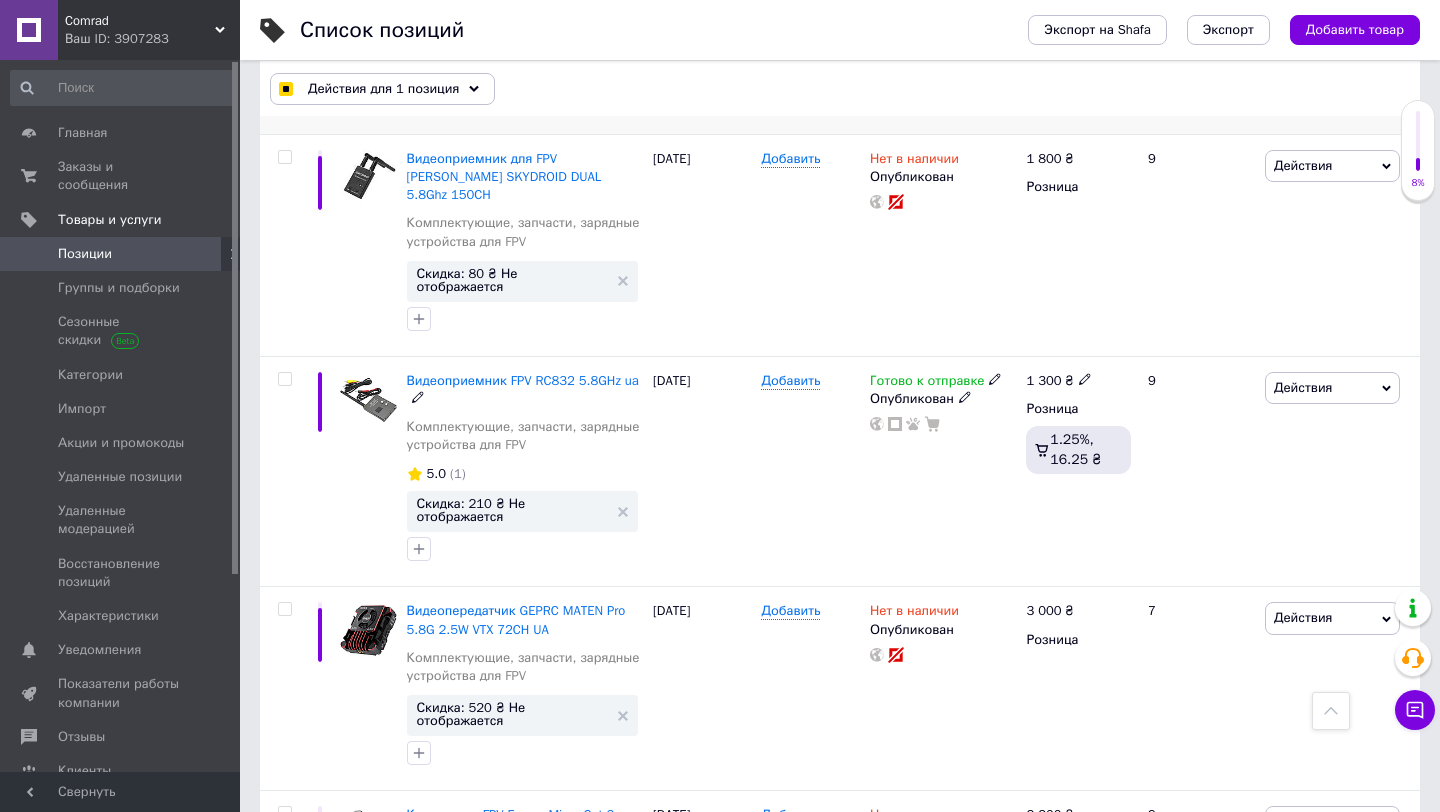scroll, scrollTop: 770, scrollLeft: 0, axis: vertical 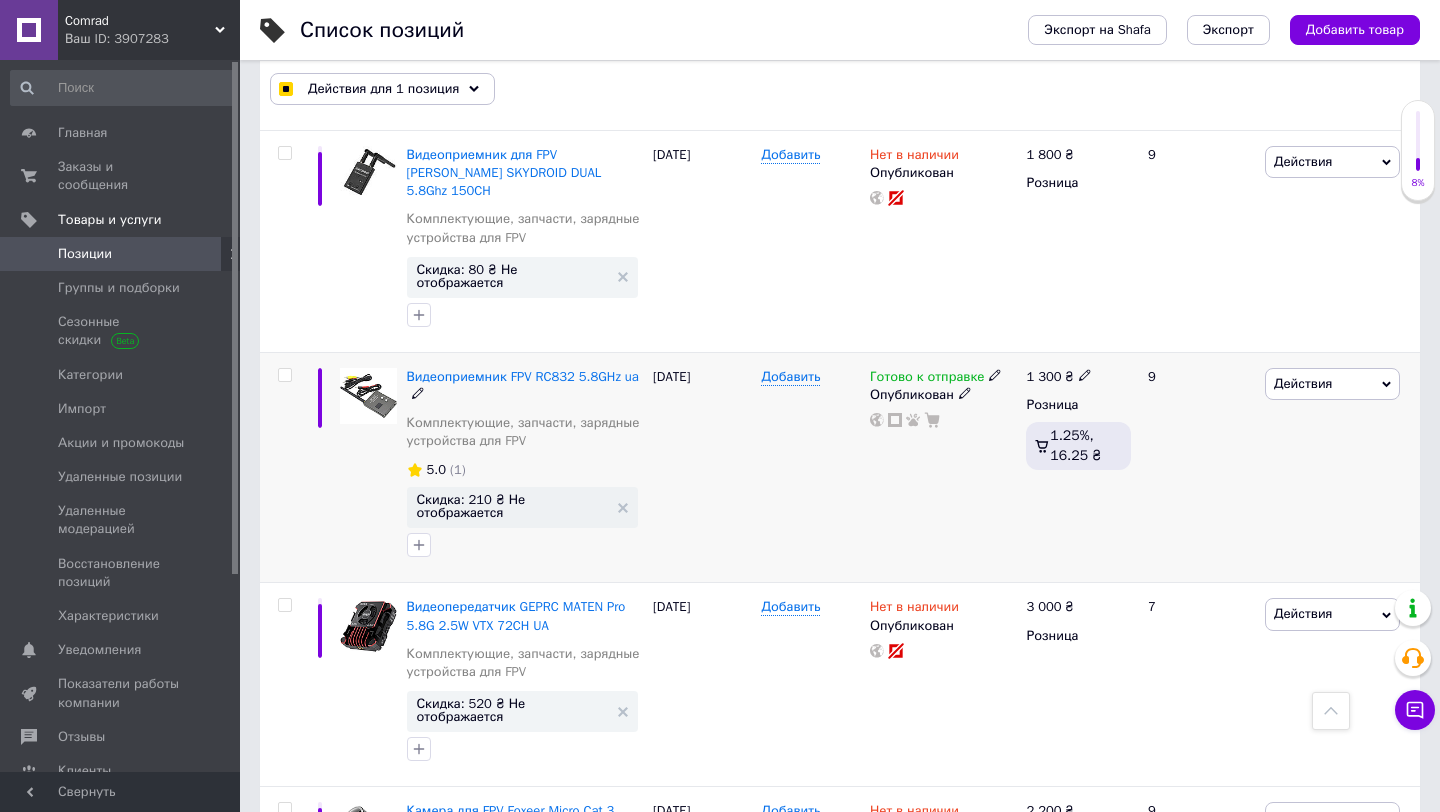 click at bounding box center [285, 375] 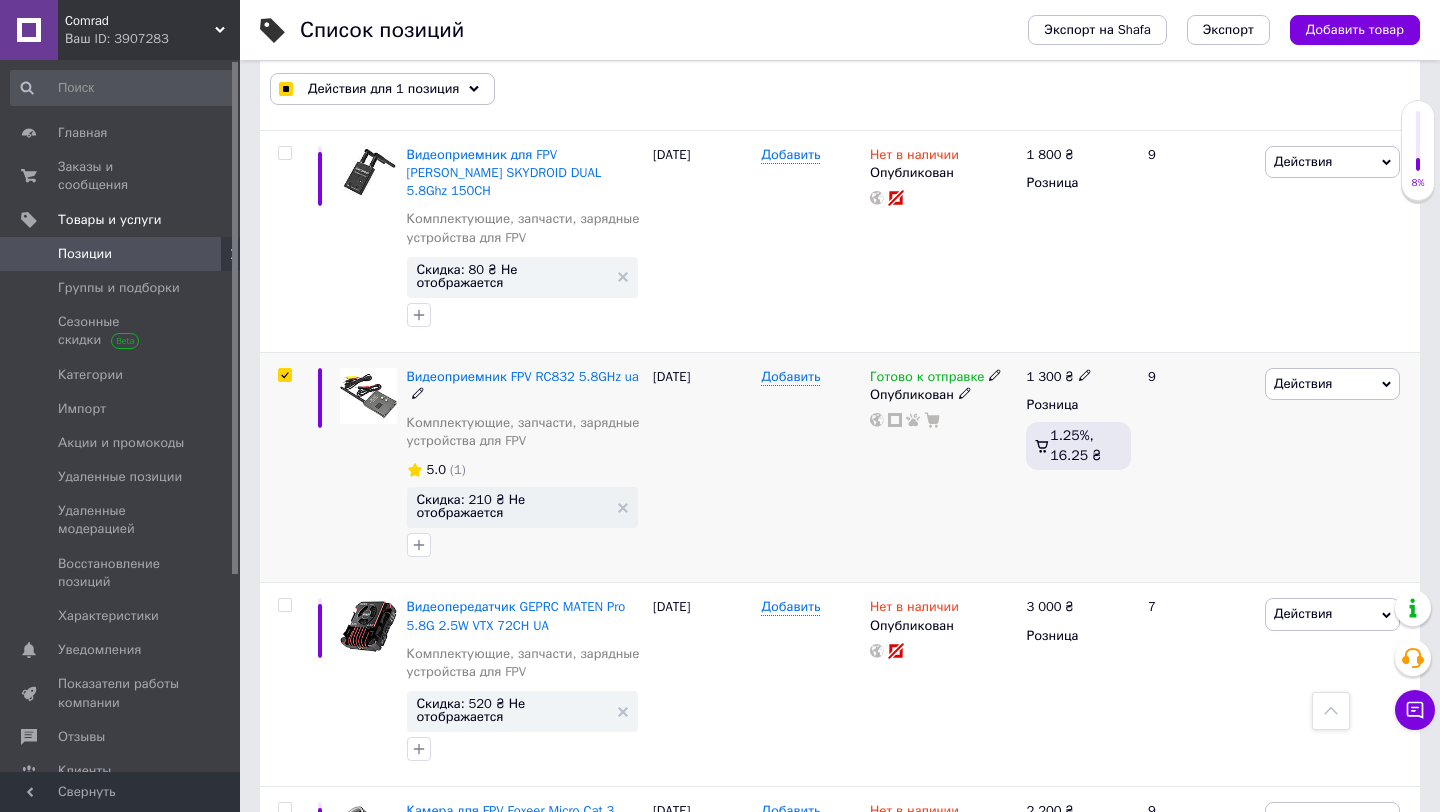 checkbox on "true" 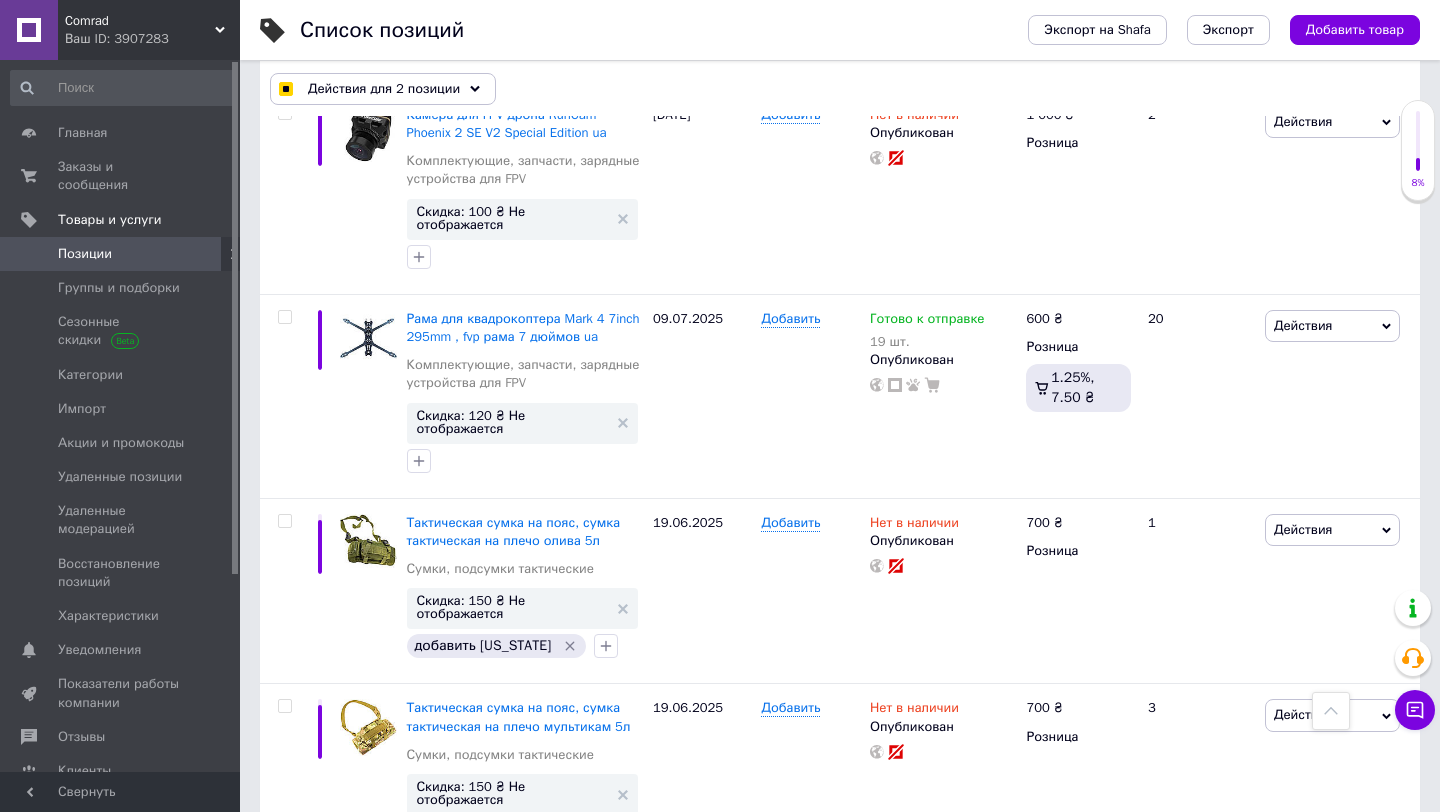 scroll, scrollTop: 1948, scrollLeft: 0, axis: vertical 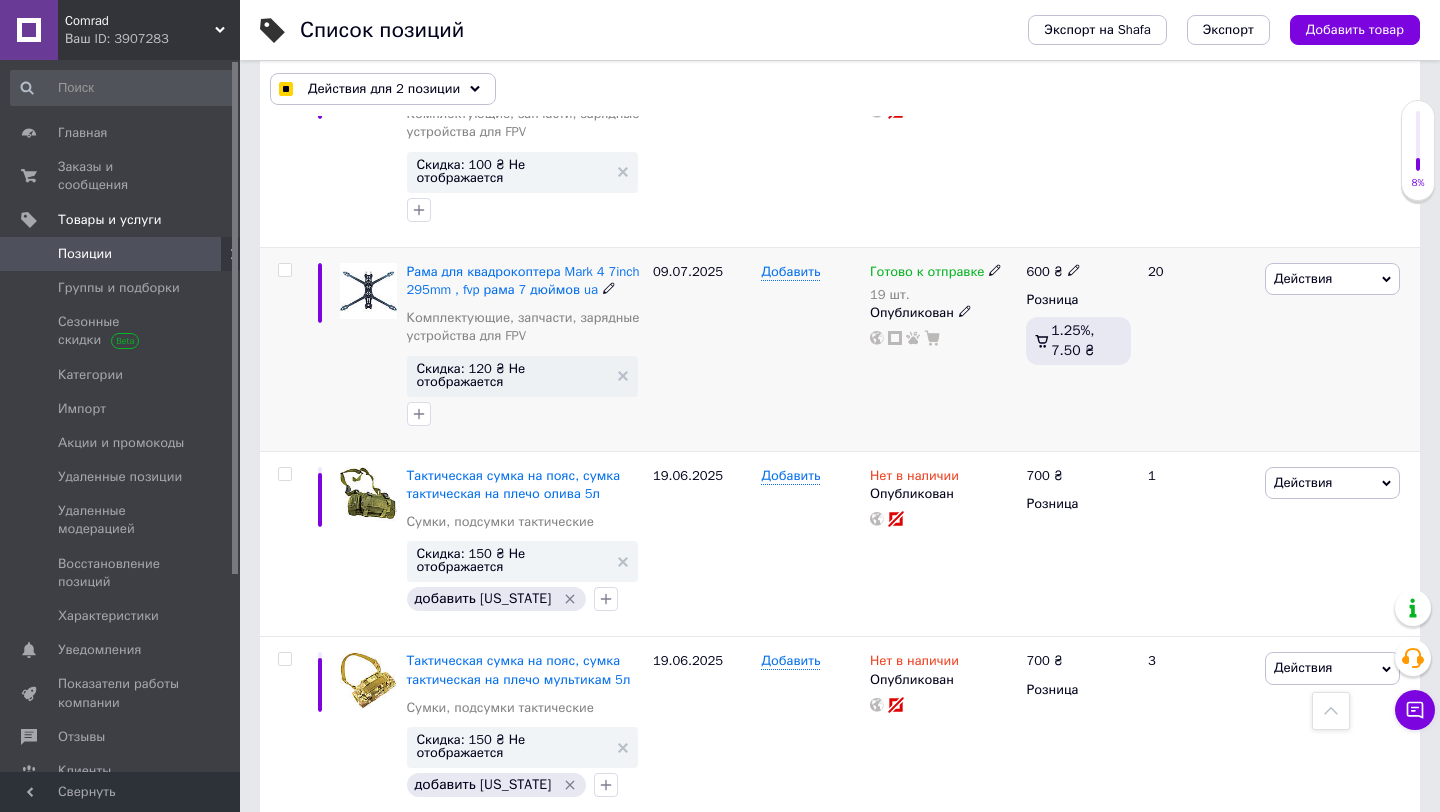 click at bounding box center [284, 270] 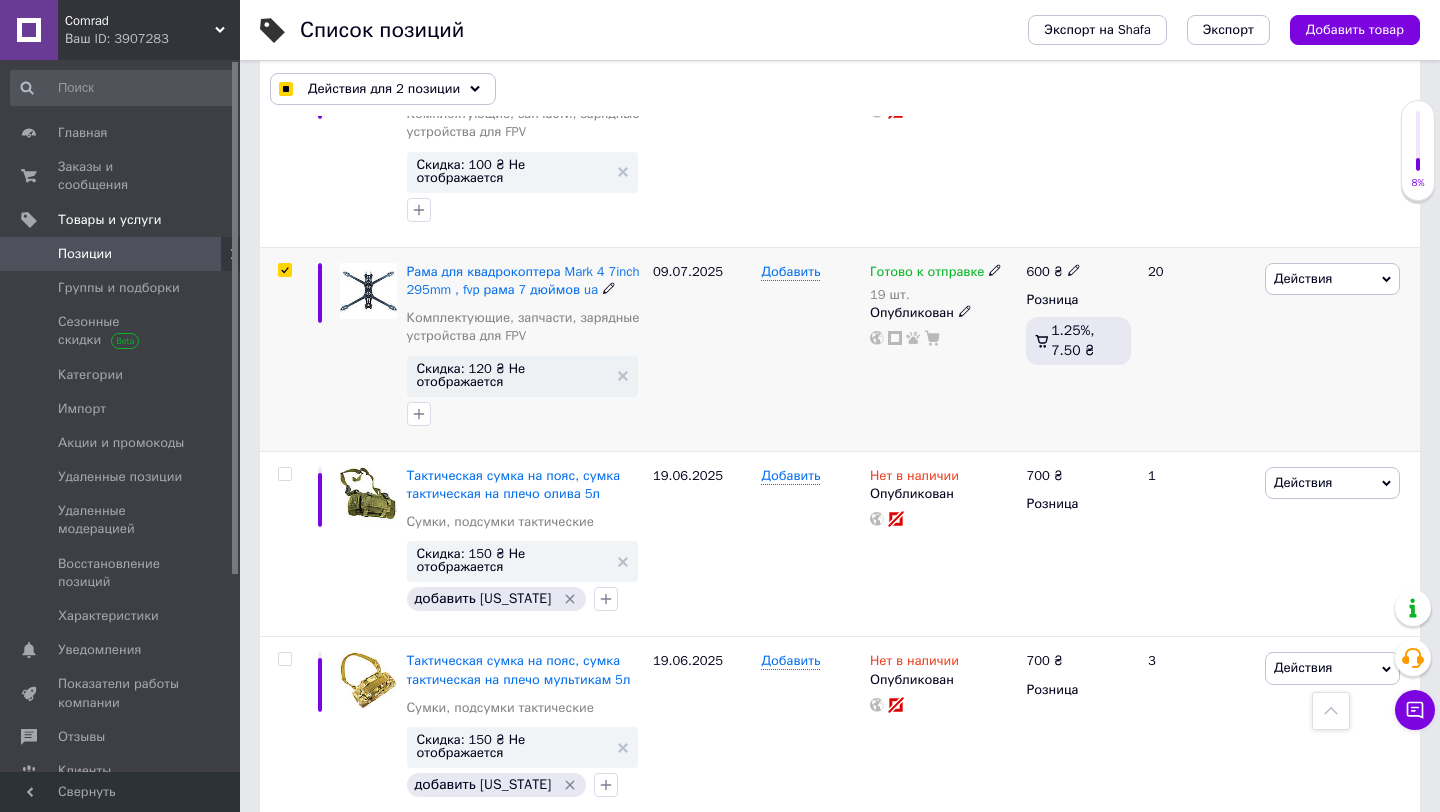 checkbox on "true" 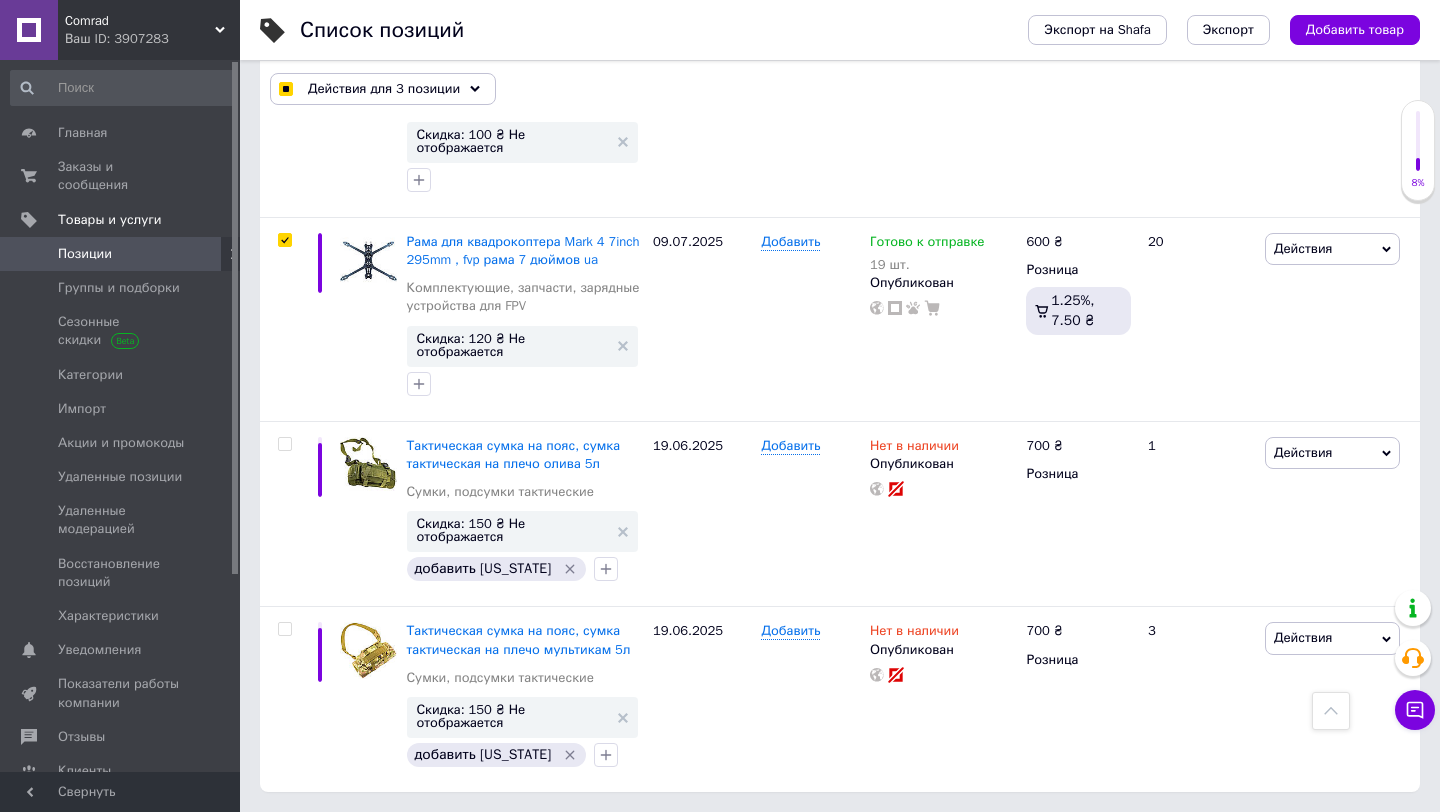 scroll, scrollTop: 1973, scrollLeft: 0, axis: vertical 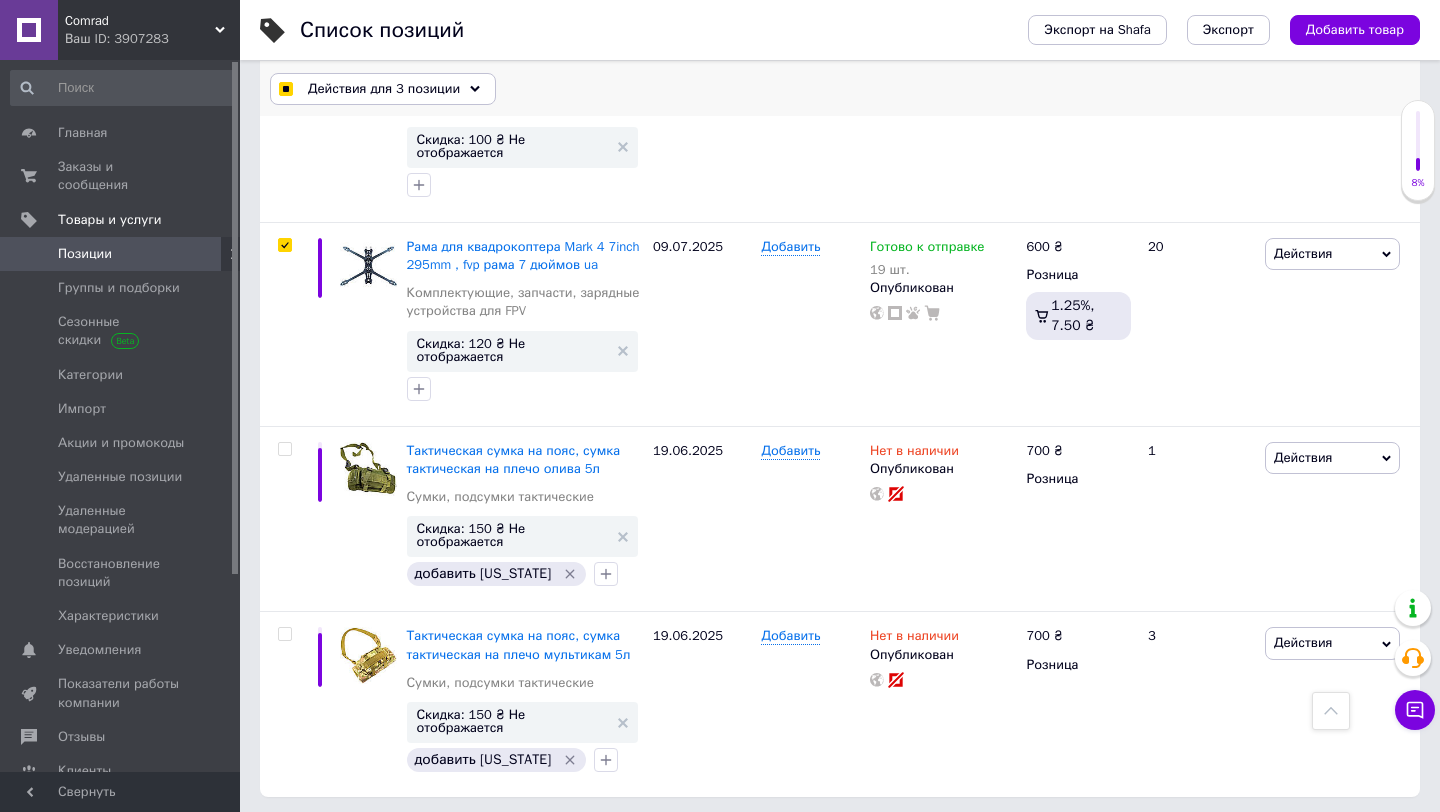 click on "Действия для 3 позиции" at bounding box center (384, 89) 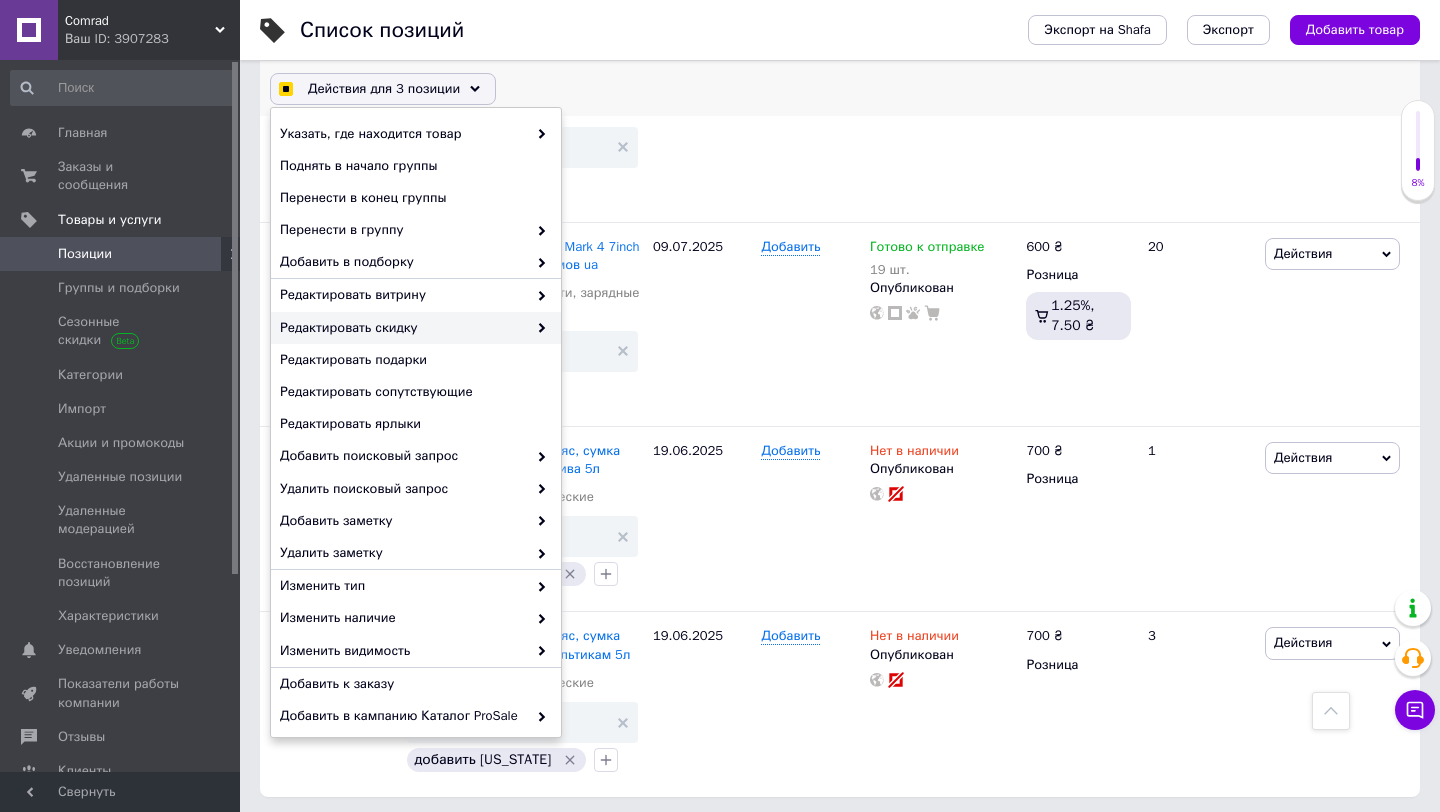 checkbox on "true" 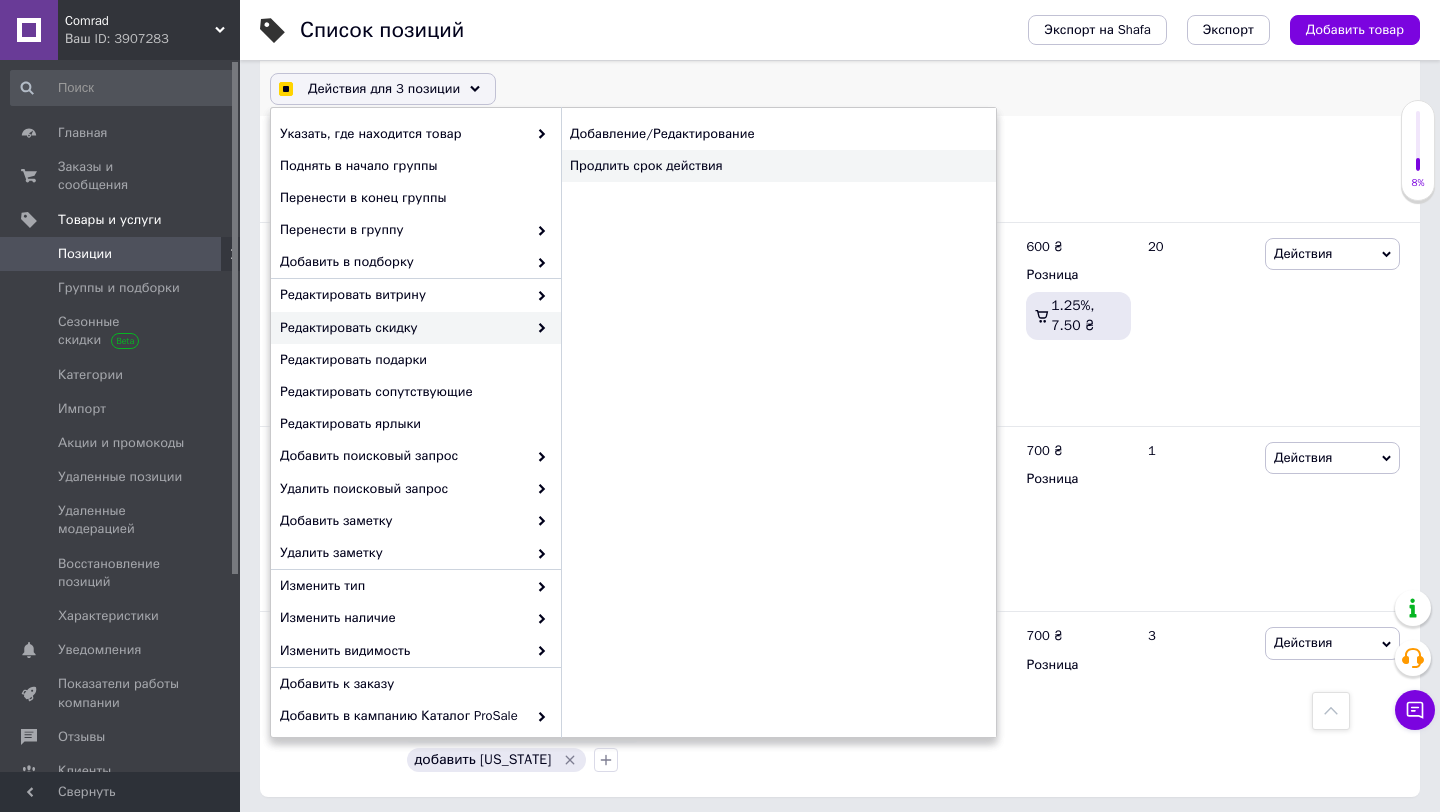 click on "Продлить срок действия" at bounding box center [778, 166] 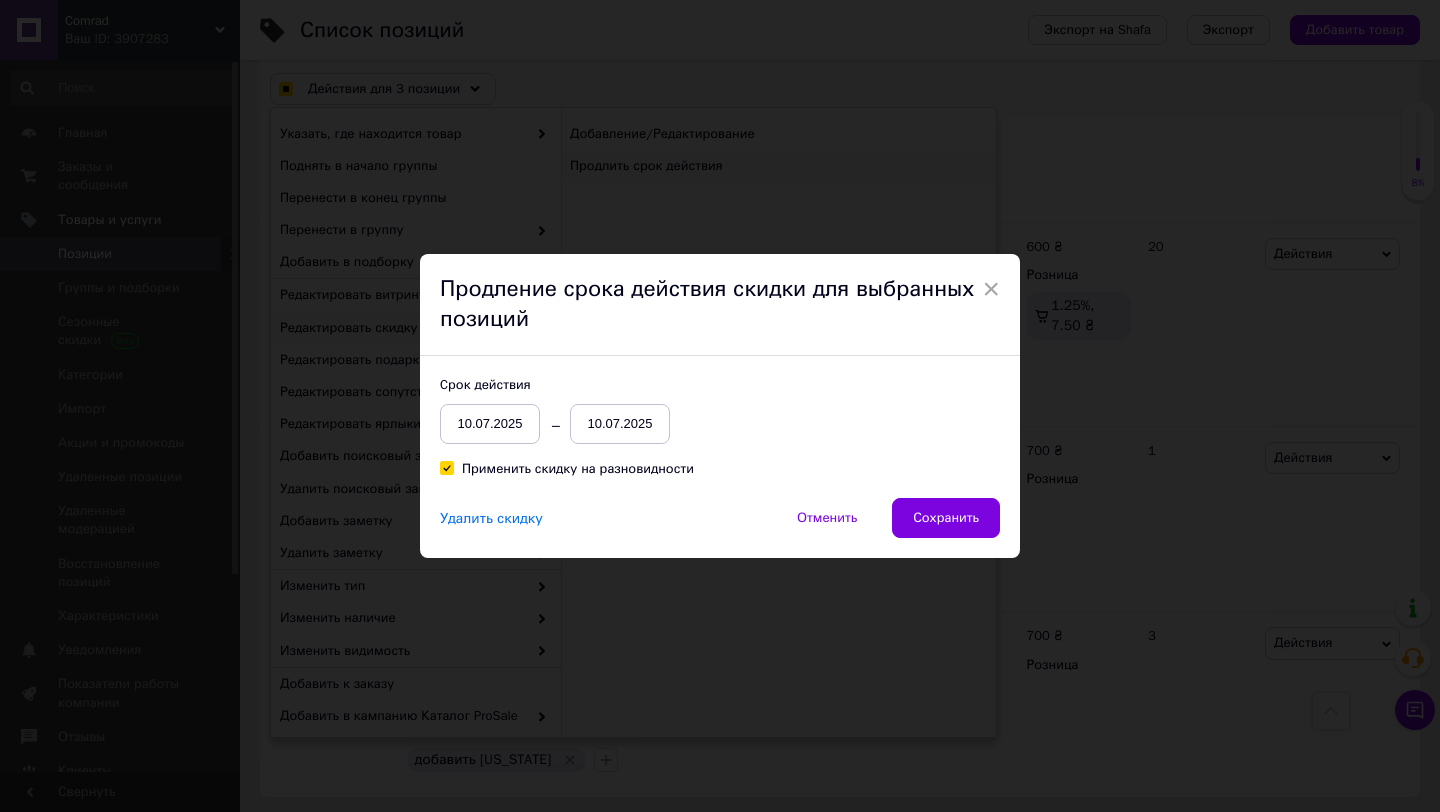 checkbox on "true" 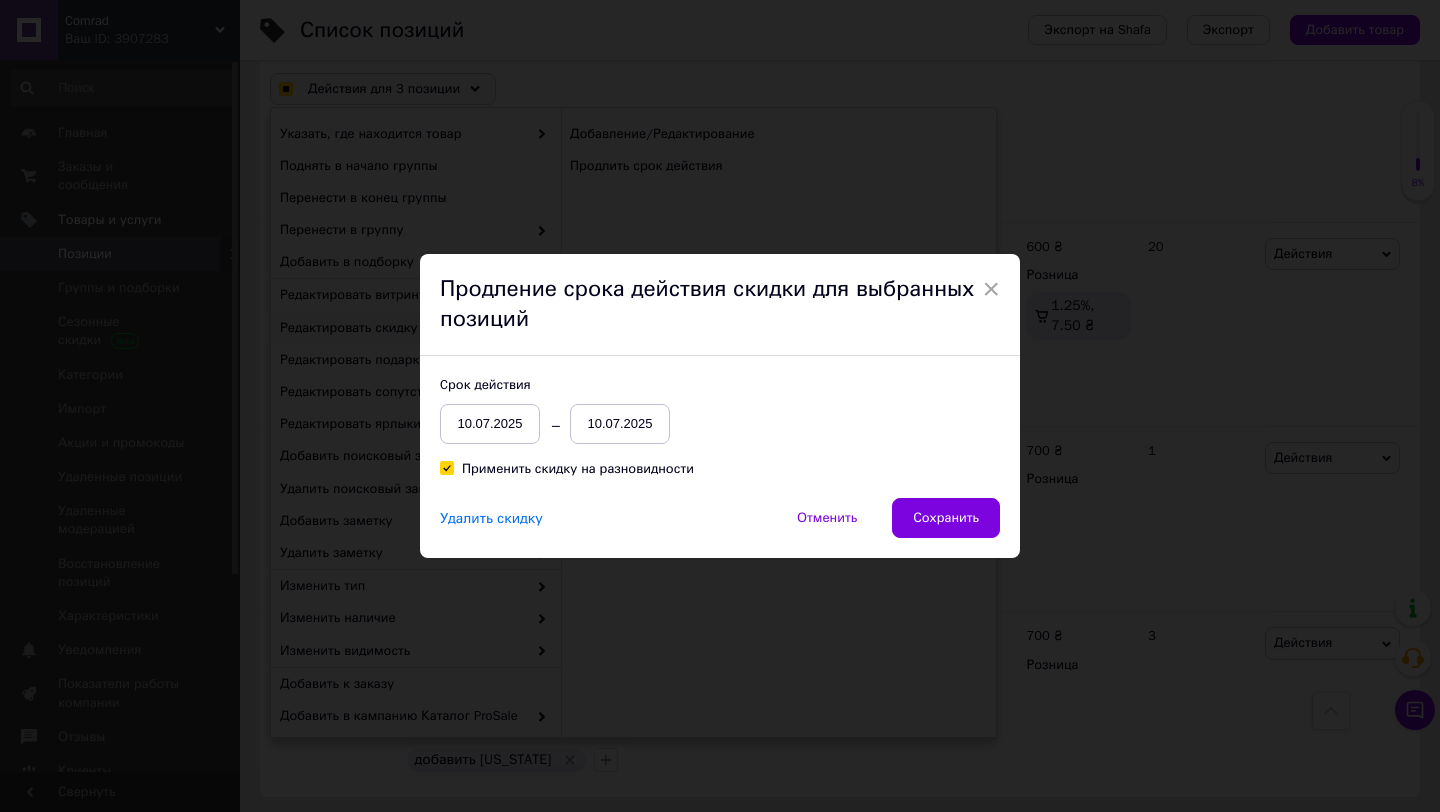 click on "10.07.2025" at bounding box center (620, 424) 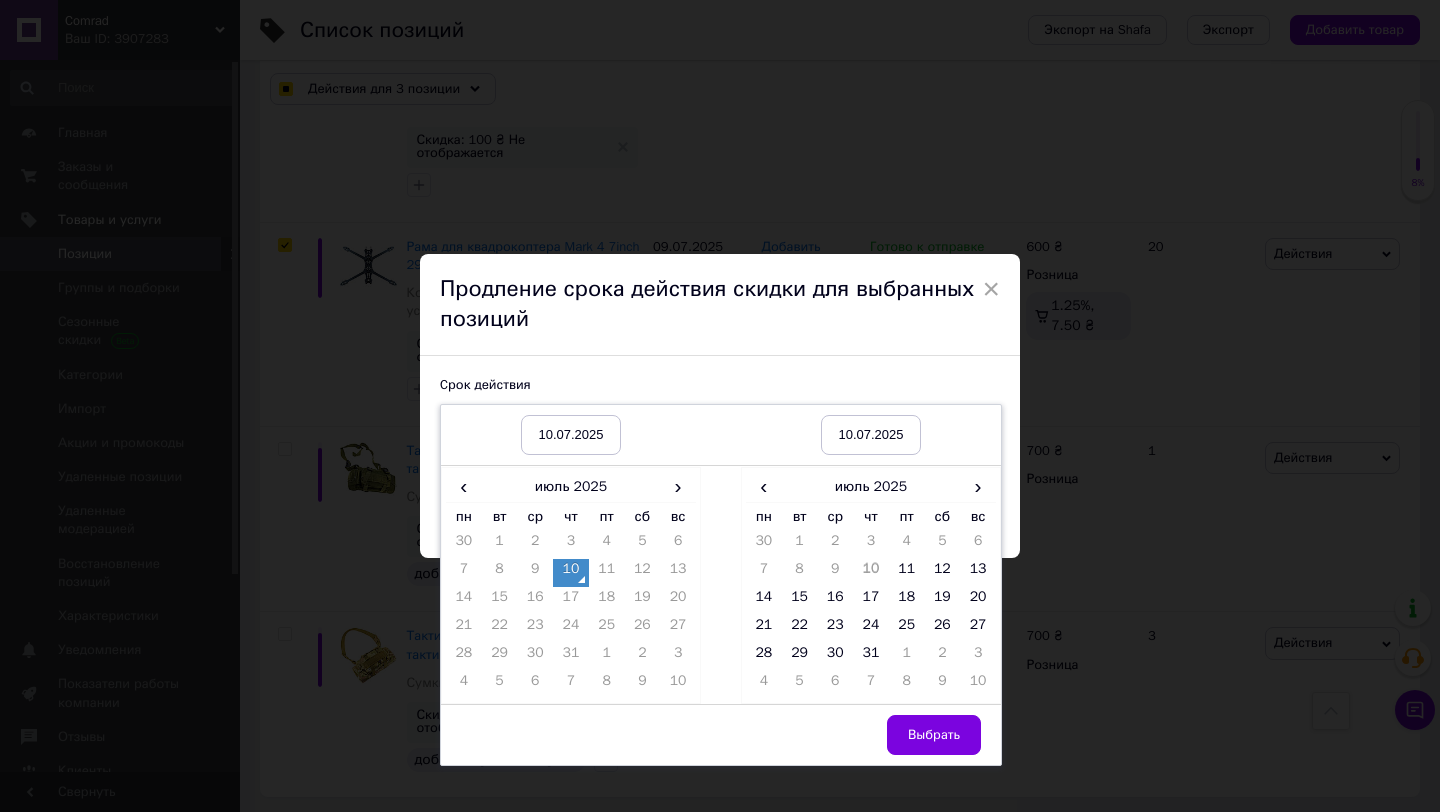 checkbox on "true" 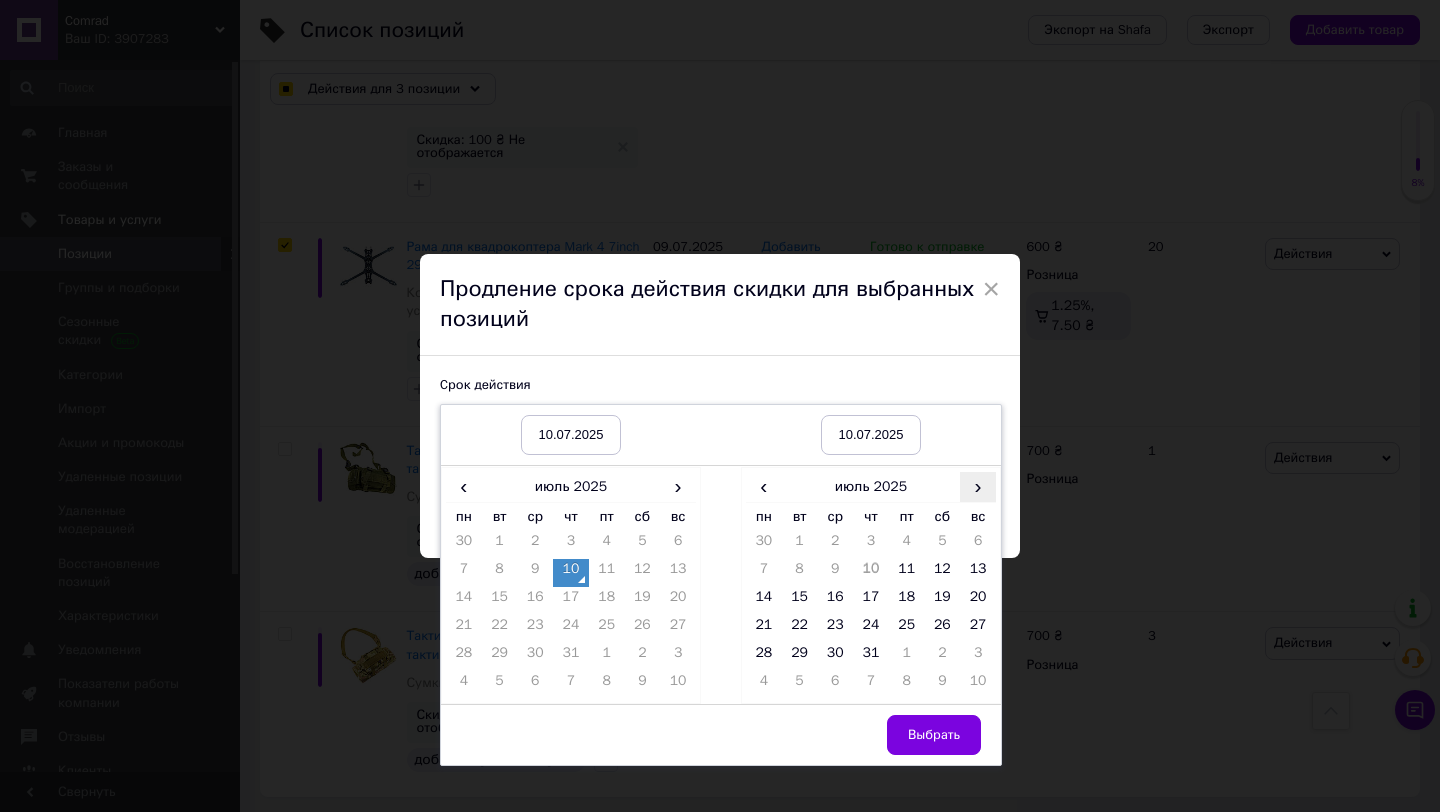 click on "›" at bounding box center (978, 486) 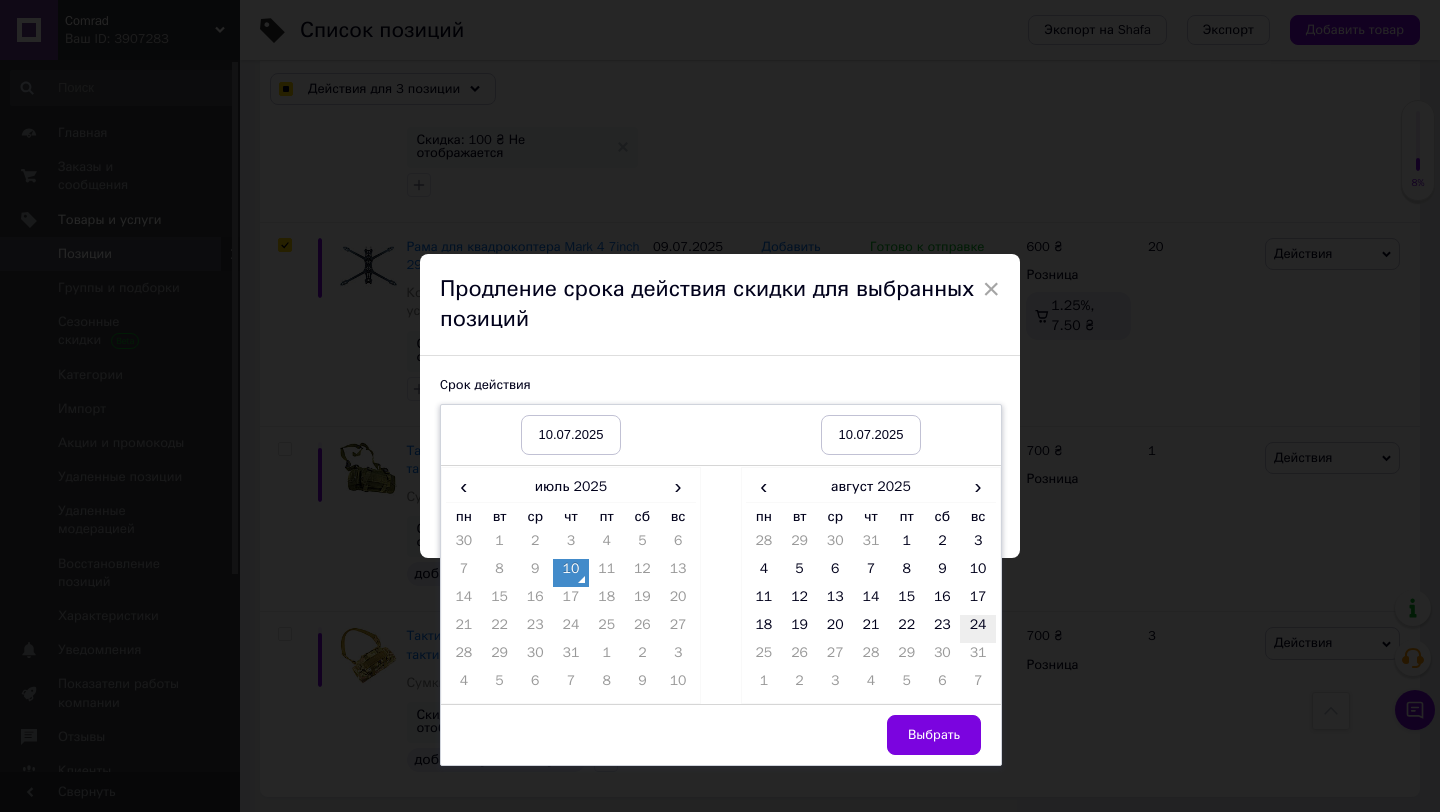click on "24" at bounding box center [978, 629] 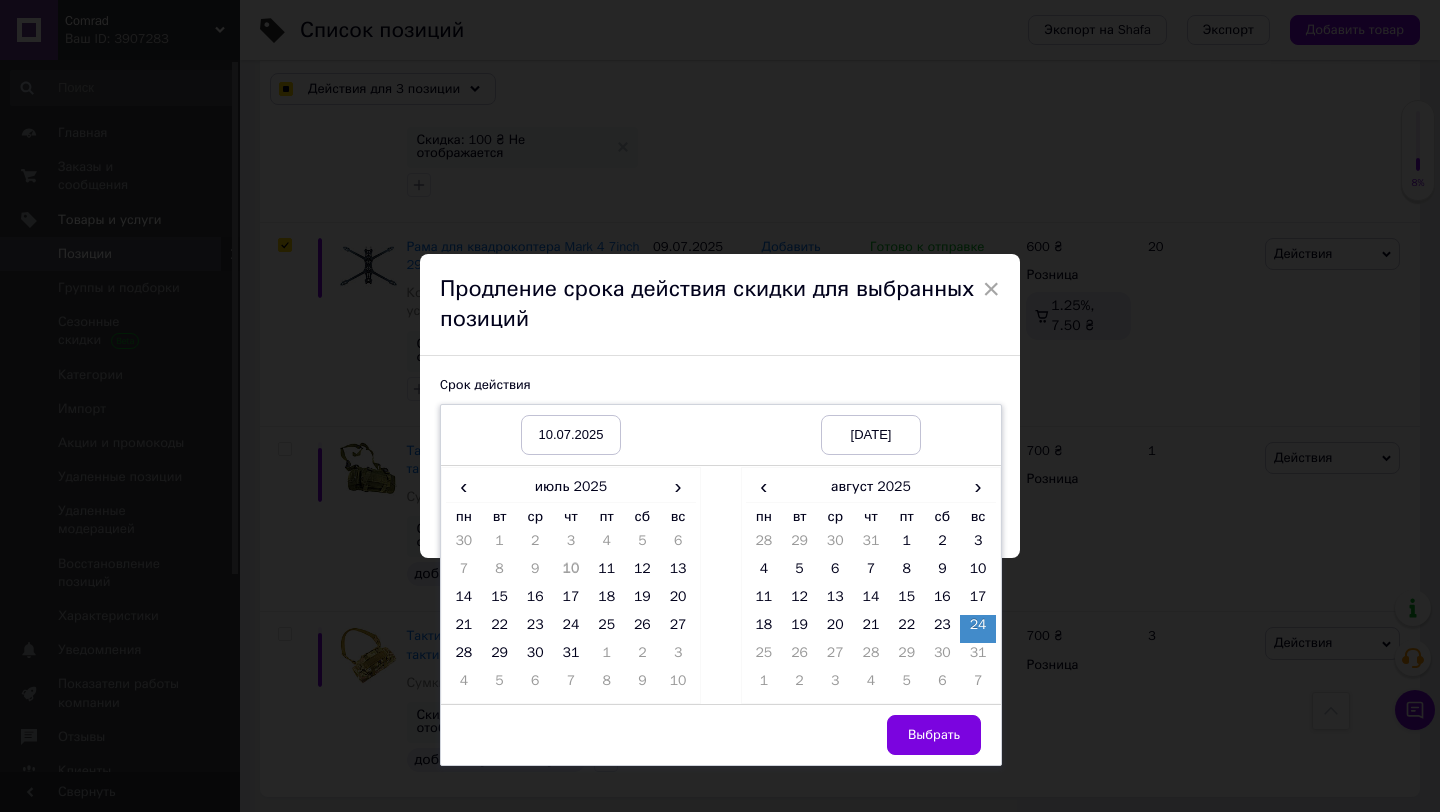 click on "Выбрать" at bounding box center (871, 734) 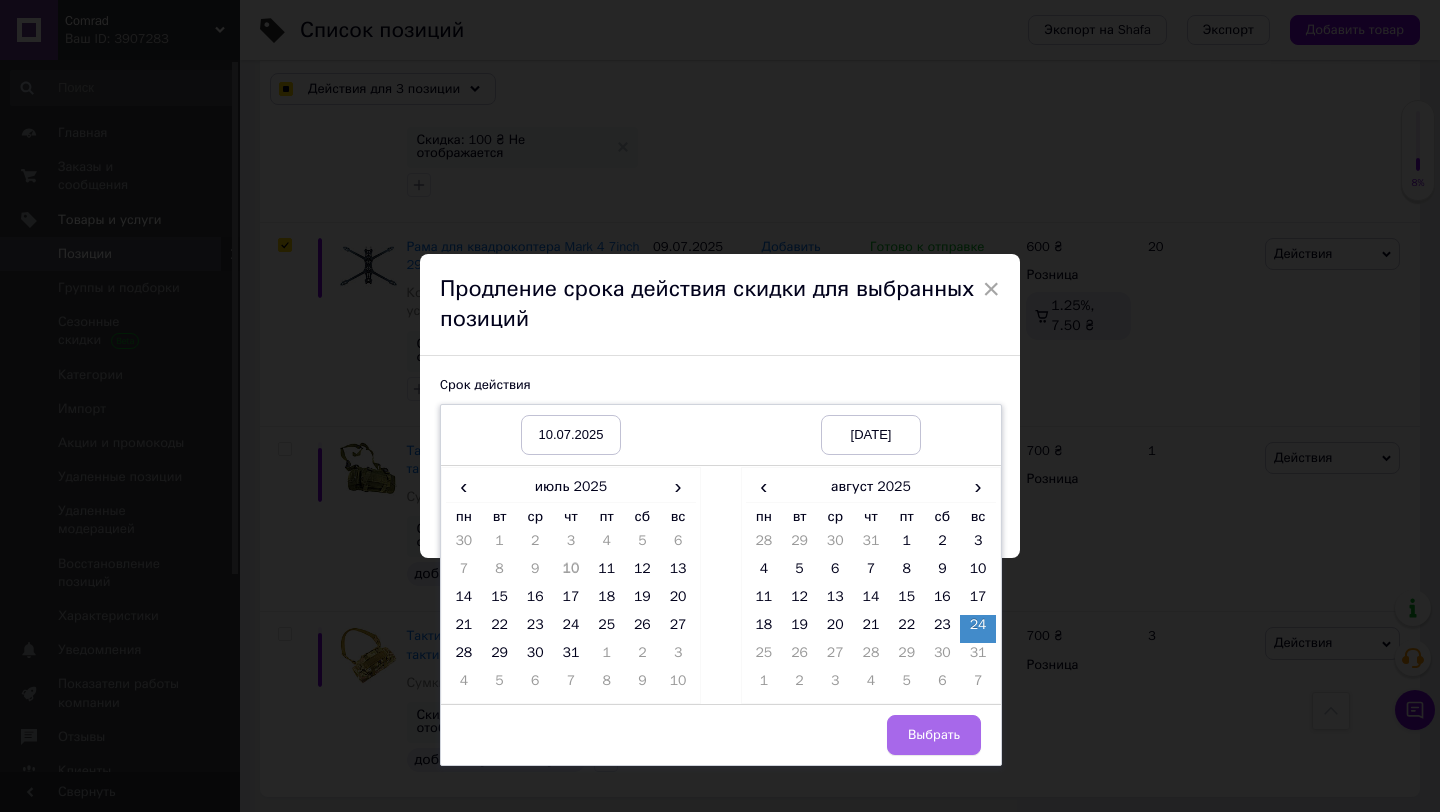 click on "Выбрать" at bounding box center (934, 735) 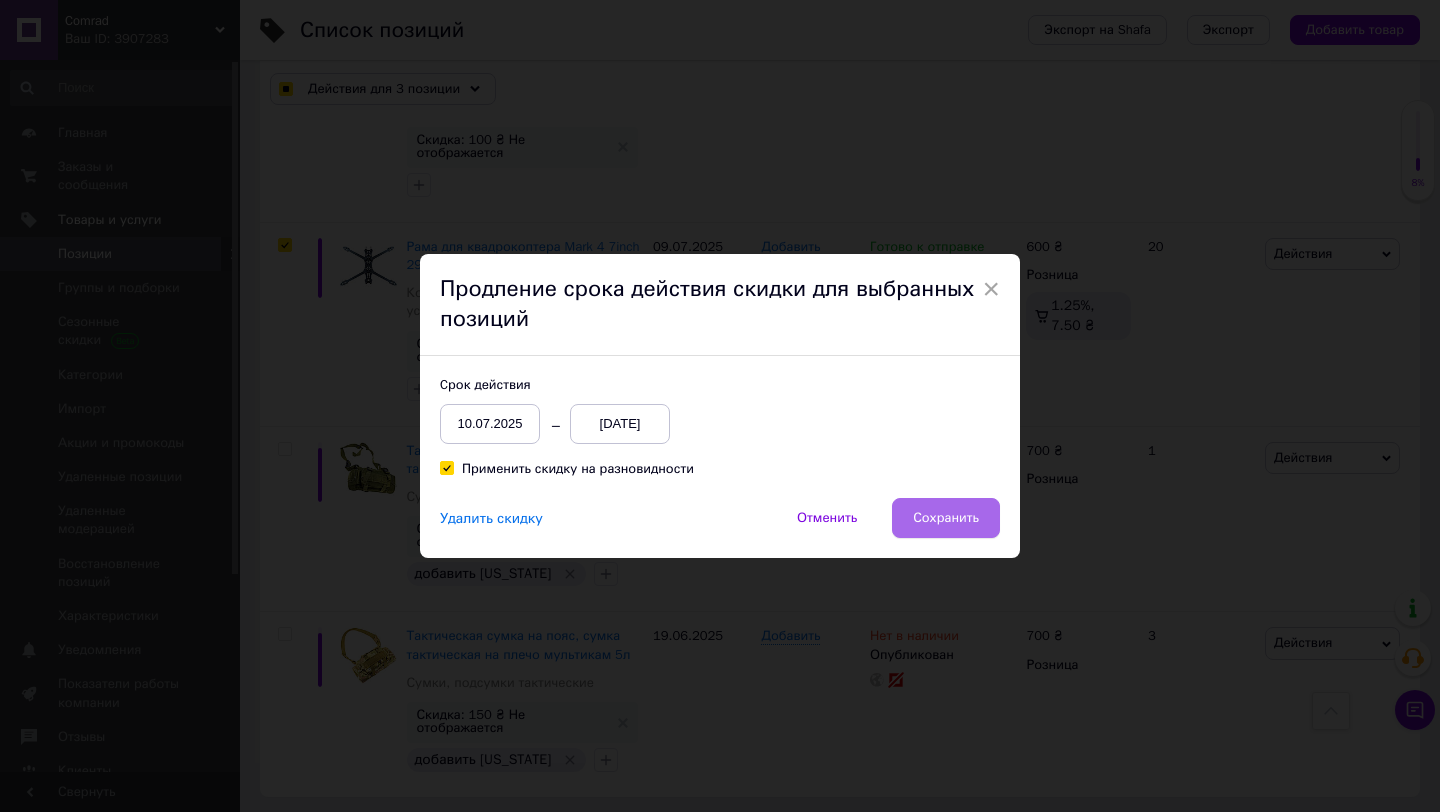 click on "Сохранить" at bounding box center (946, 518) 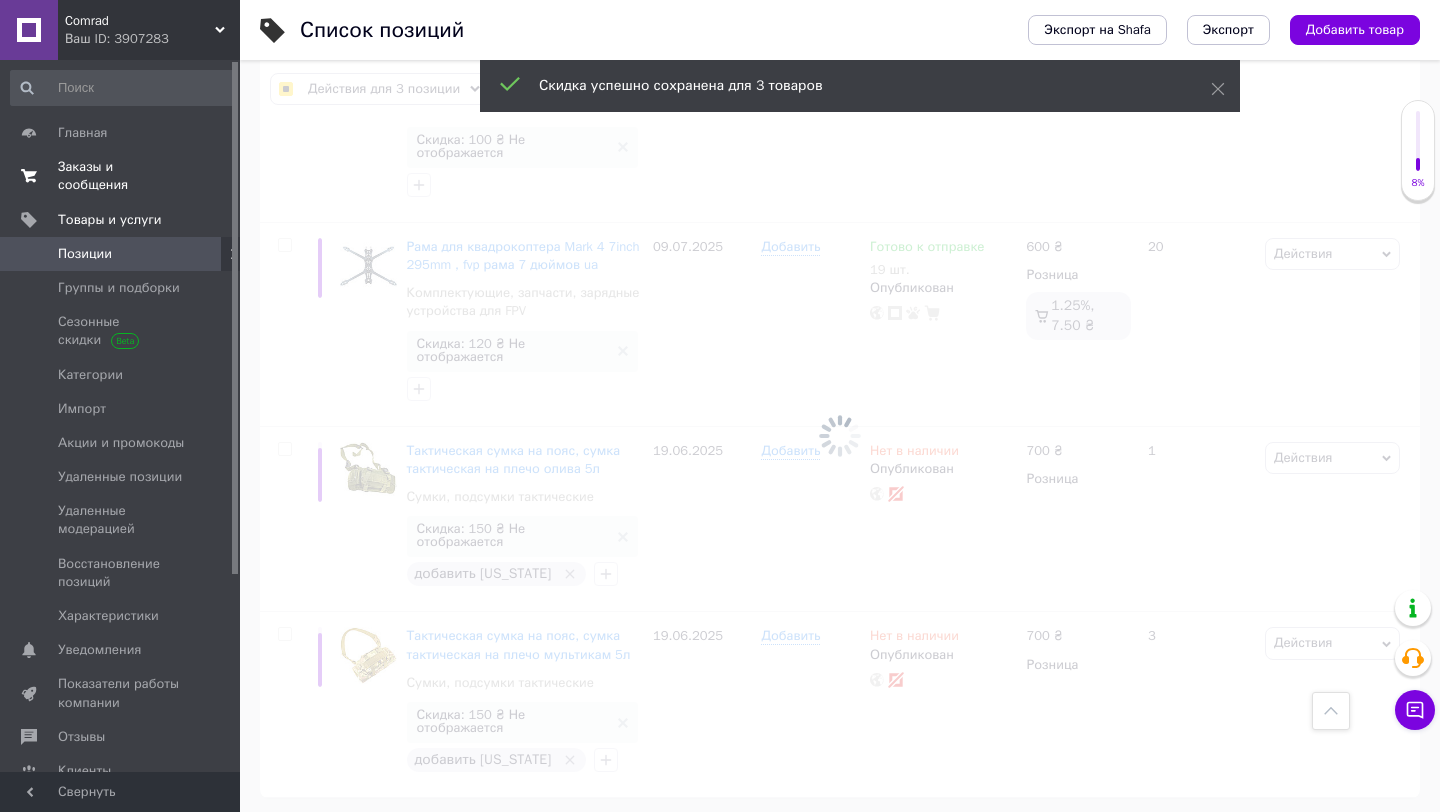checkbox on "false" 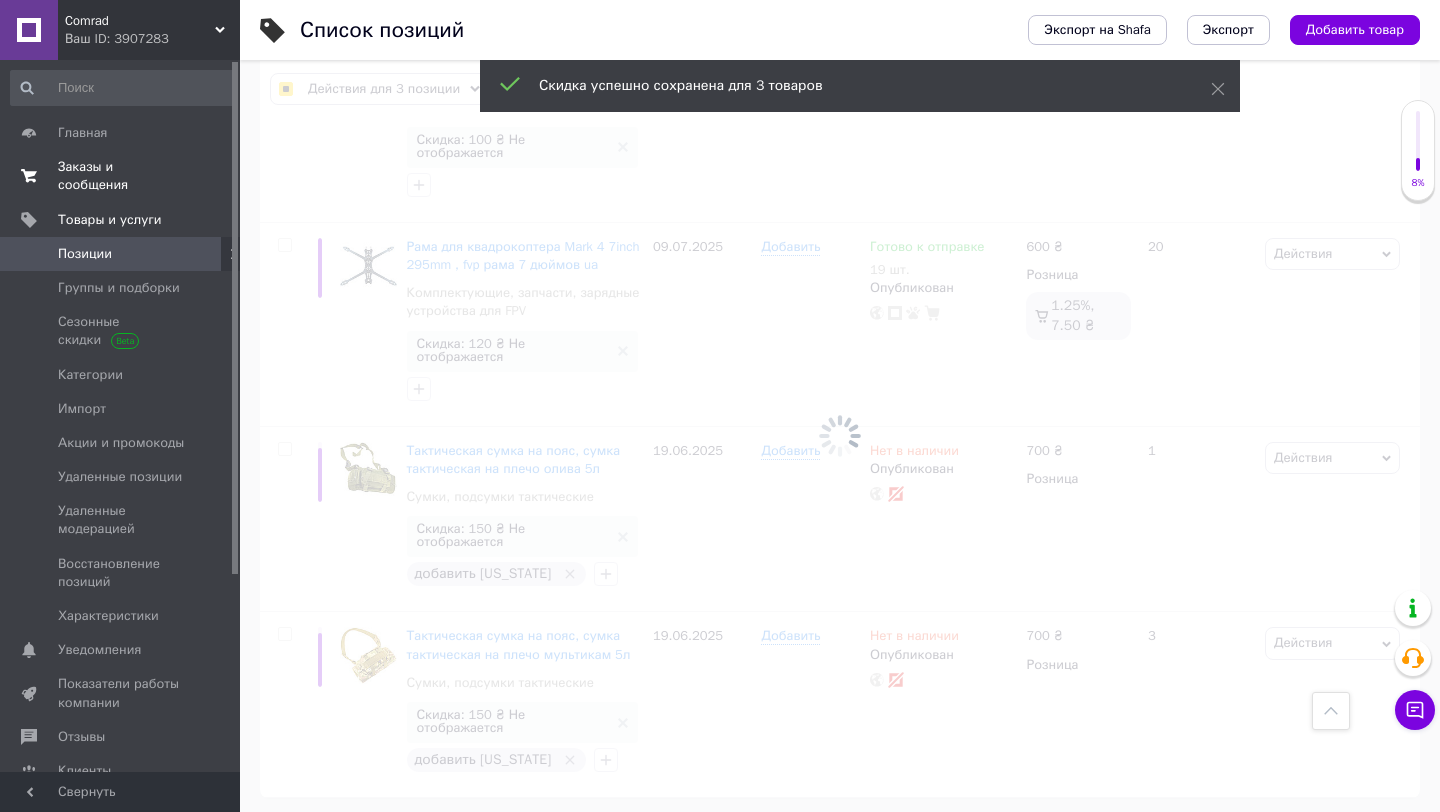 checkbox on "false" 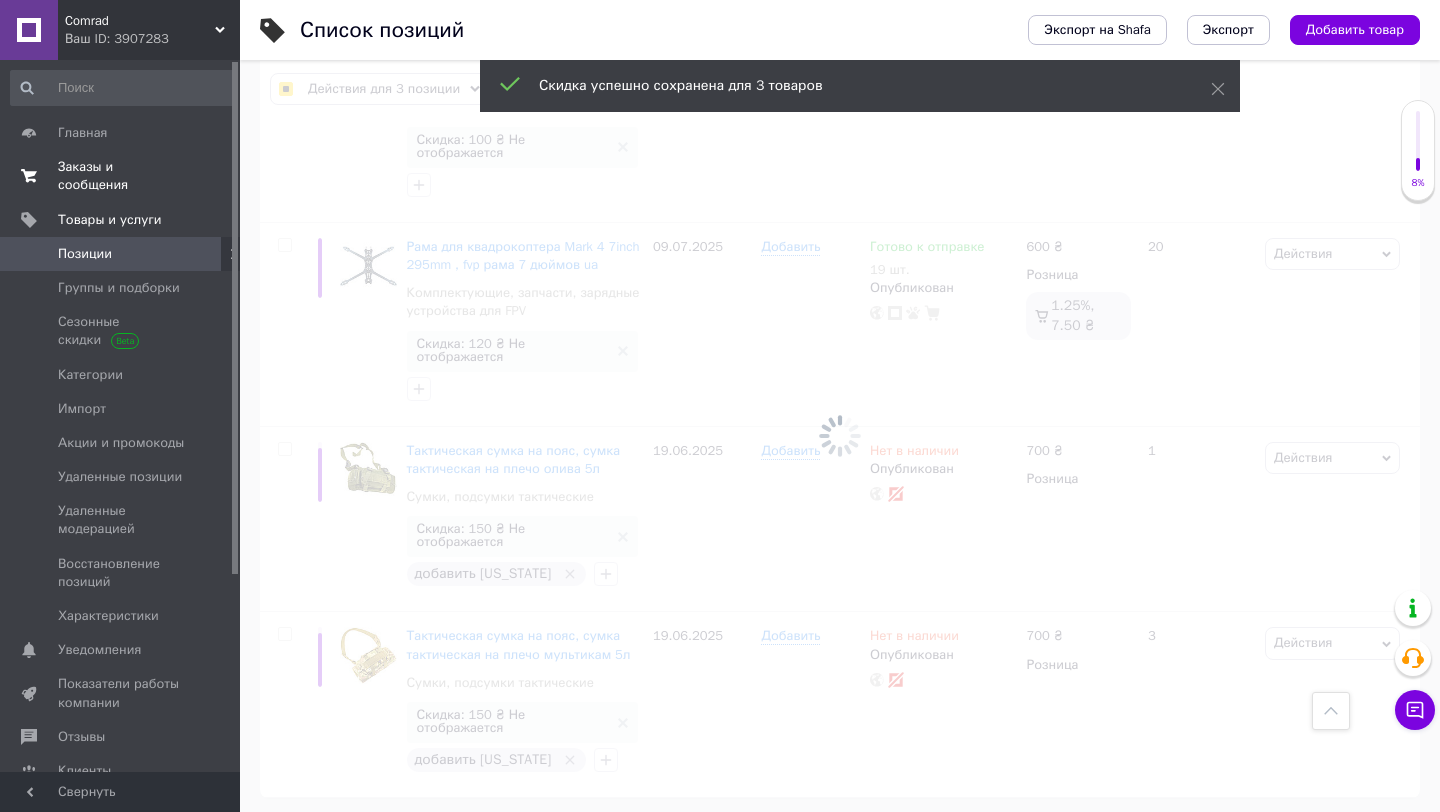 checkbox on "false" 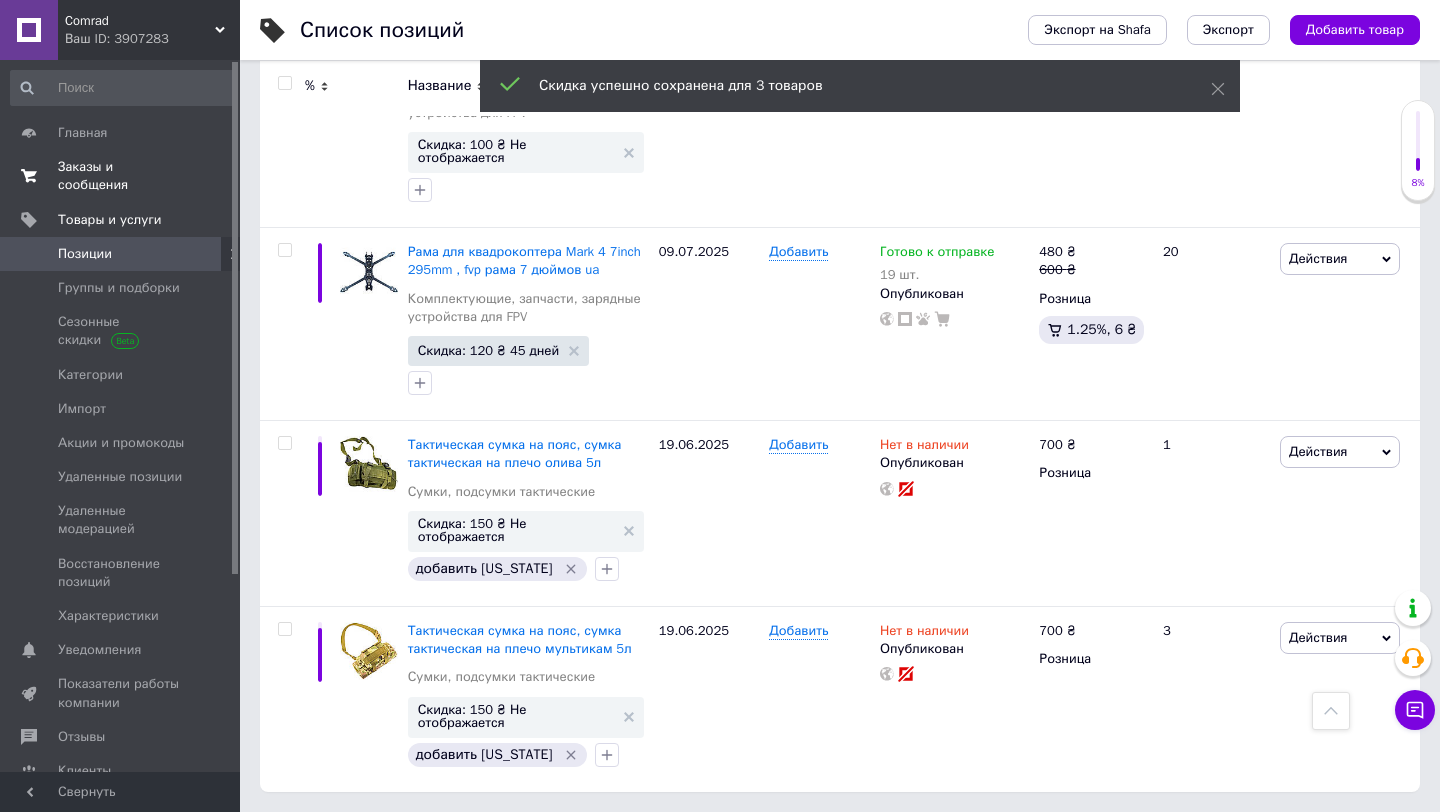 scroll, scrollTop: 1931, scrollLeft: 0, axis: vertical 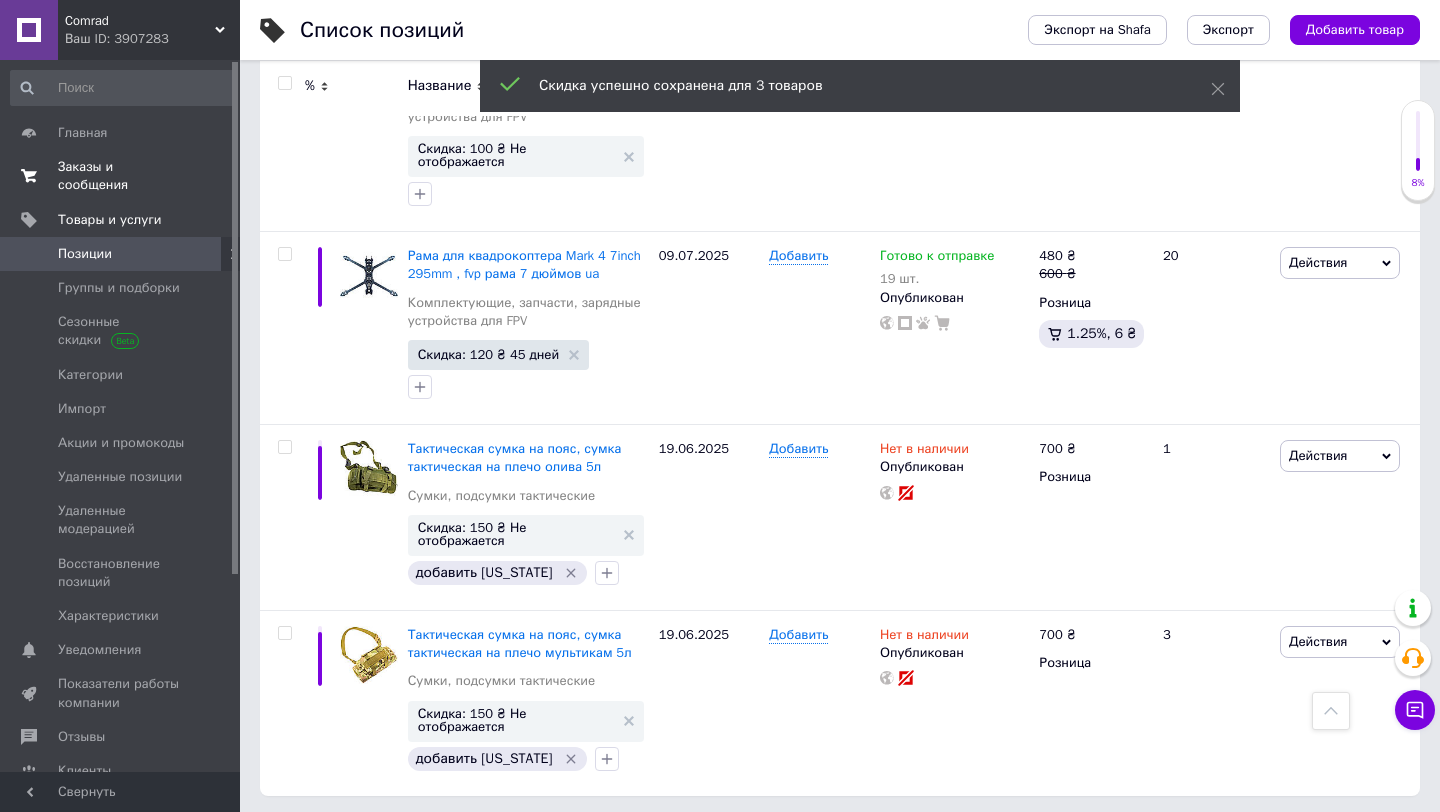 click on "Заказы и сообщения" at bounding box center [121, 176] 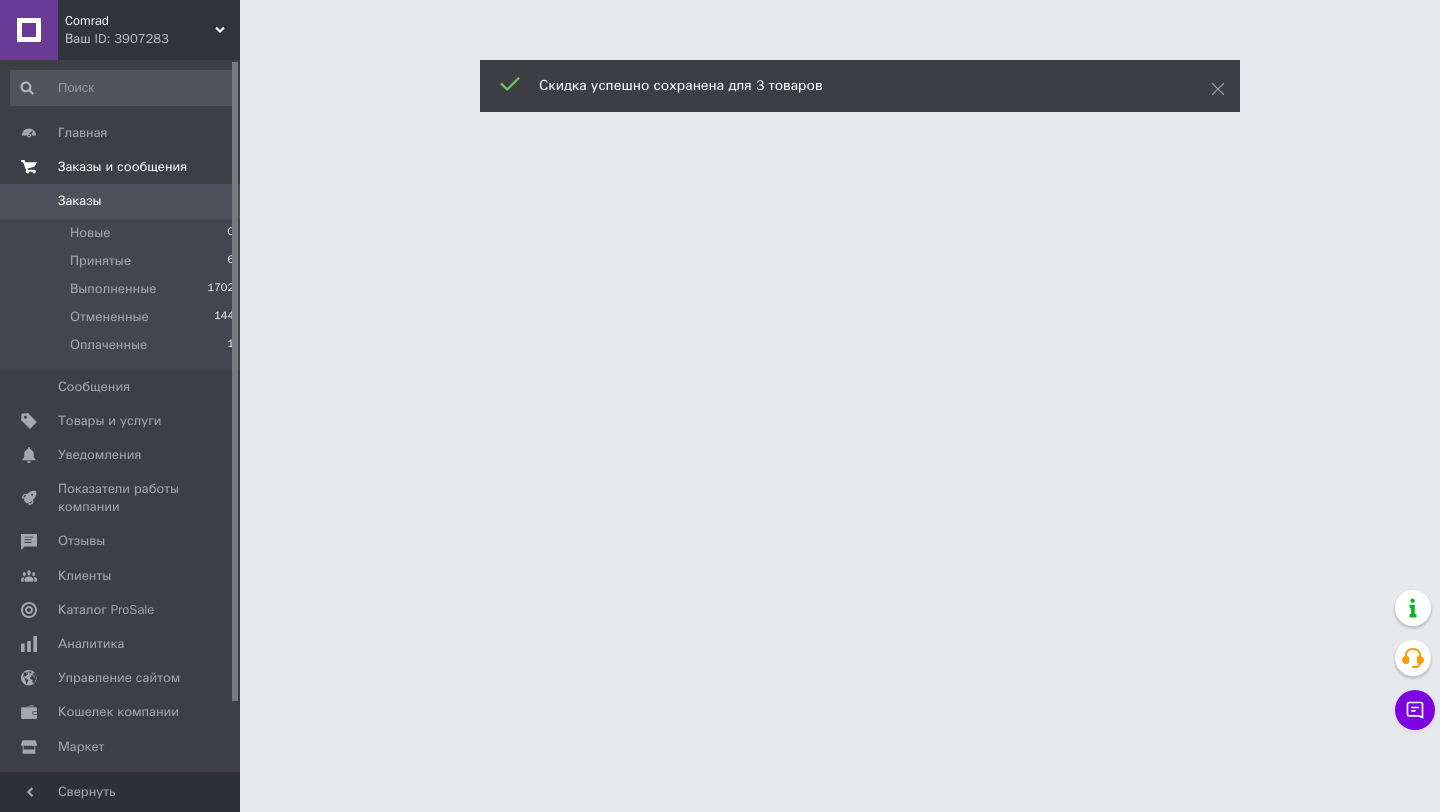 scroll, scrollTop: 0, scrollLeft: 0, axis: both 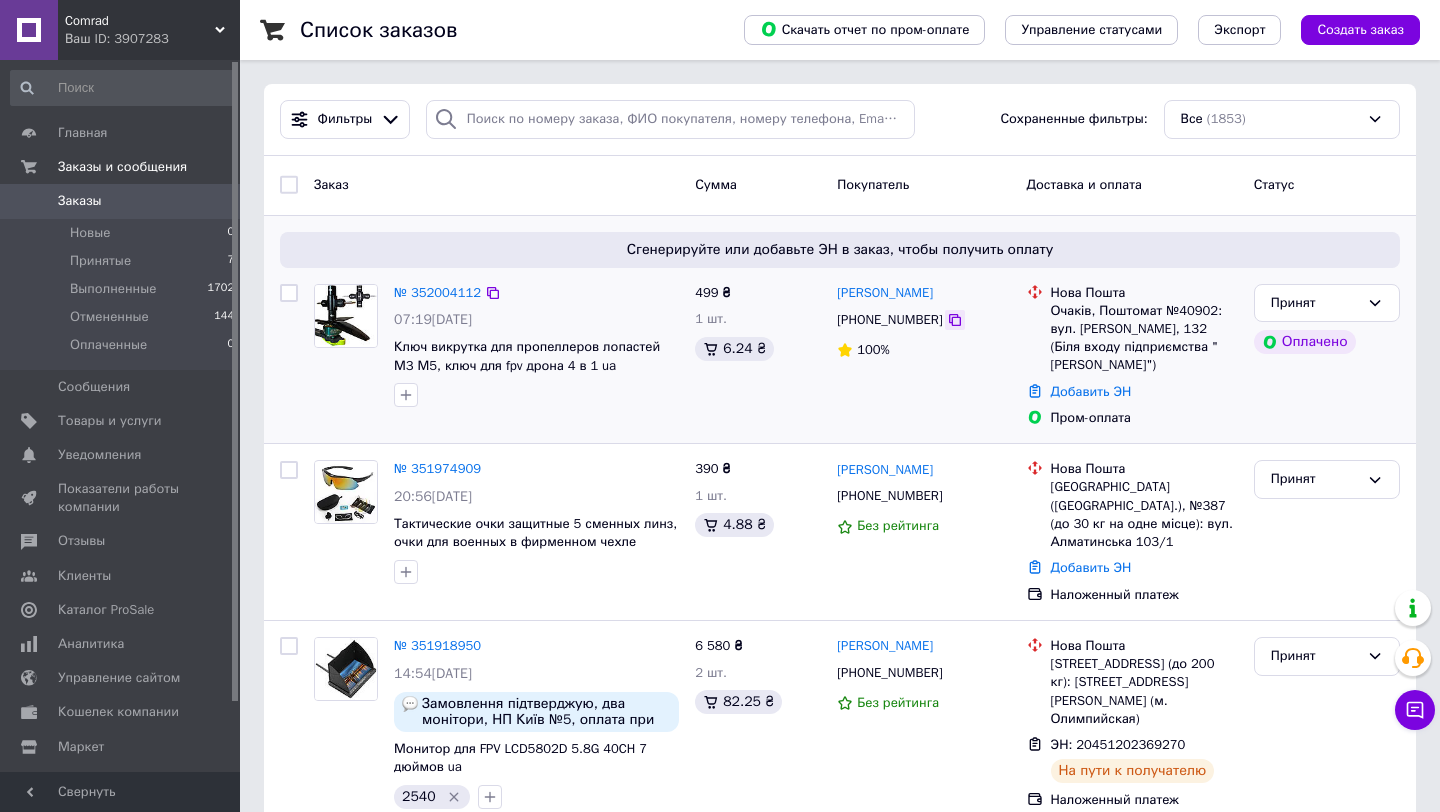 click 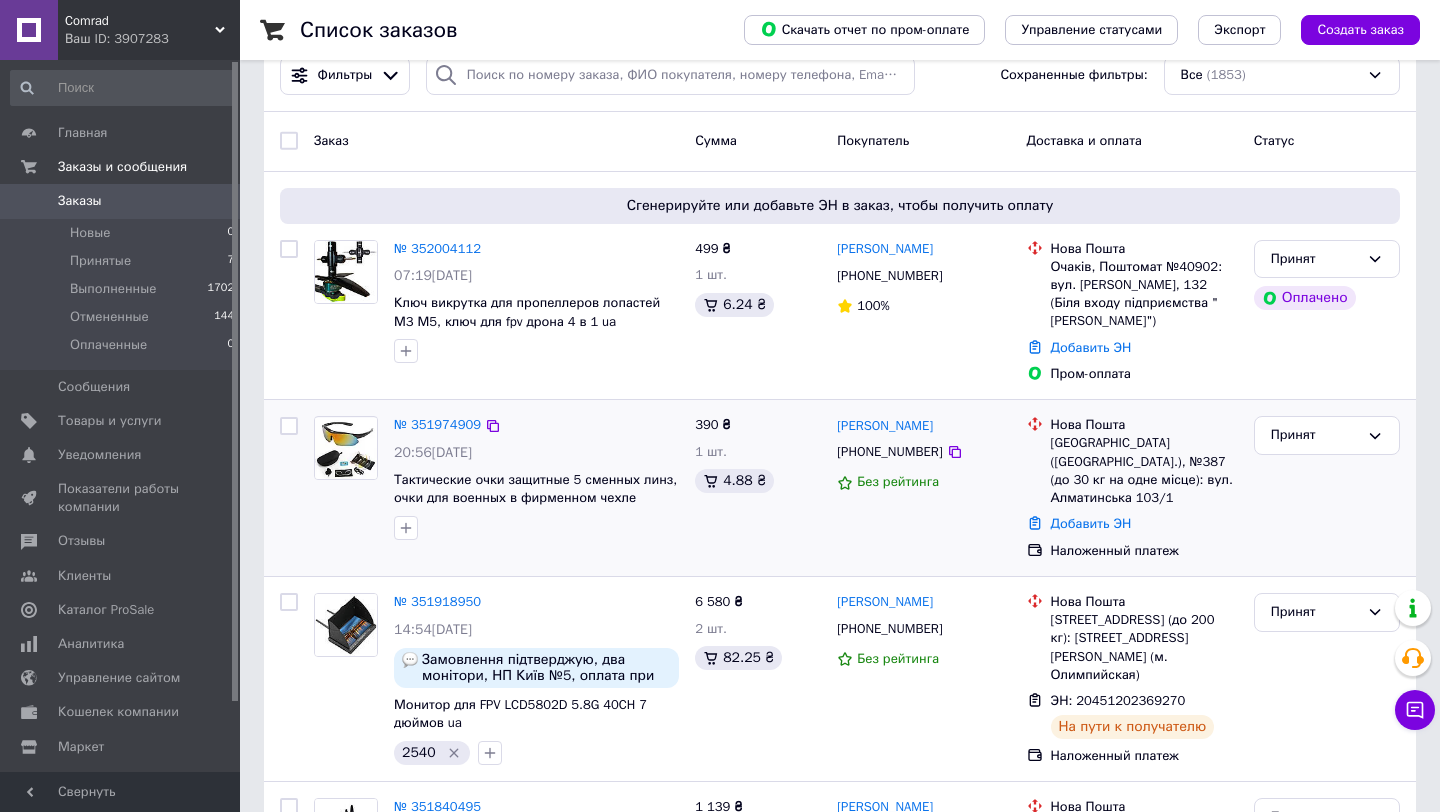 scroll, scrollTop: 56, scrollLeft: 0, axis: vertical 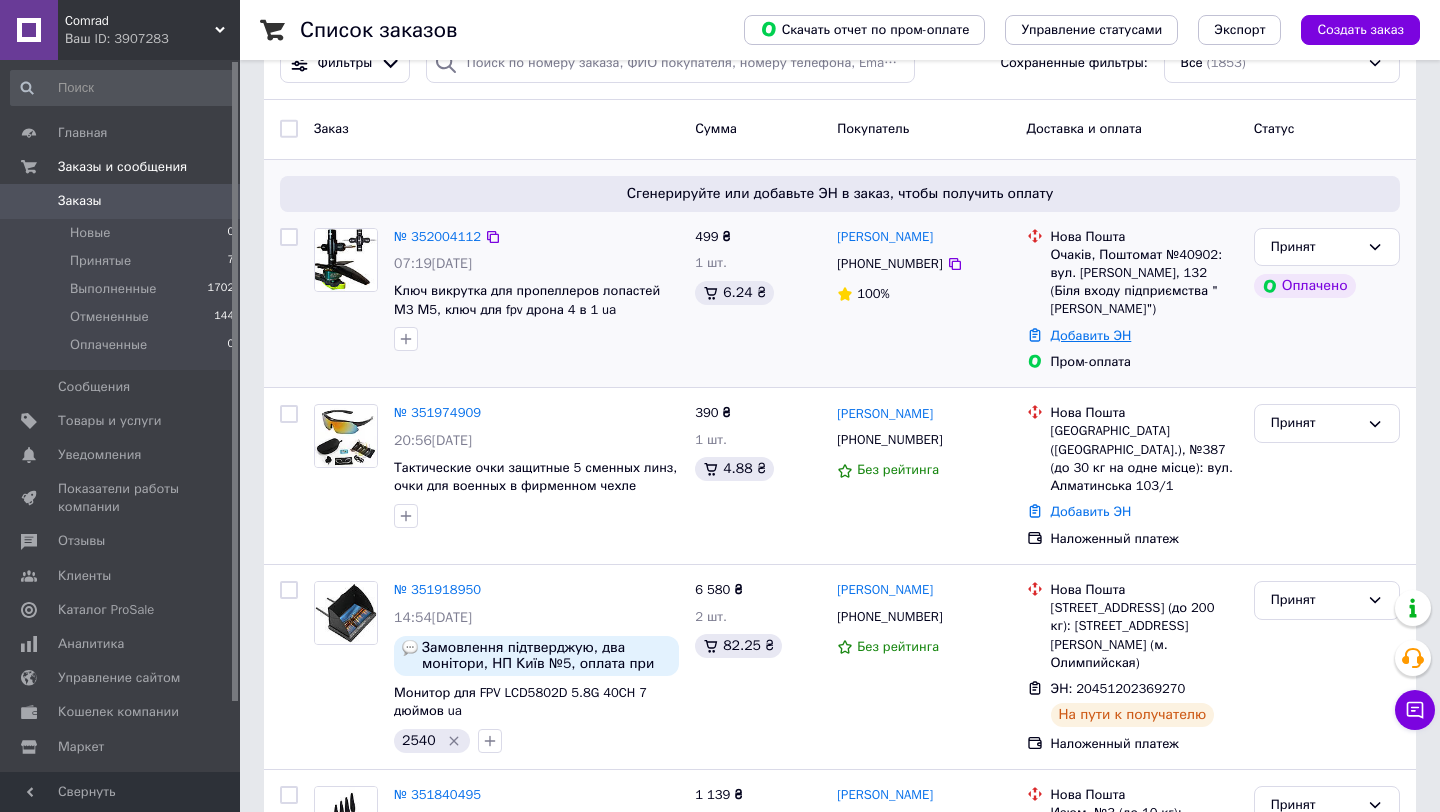 click on "Добавить ЭН" at bounding box center (1091, 335) 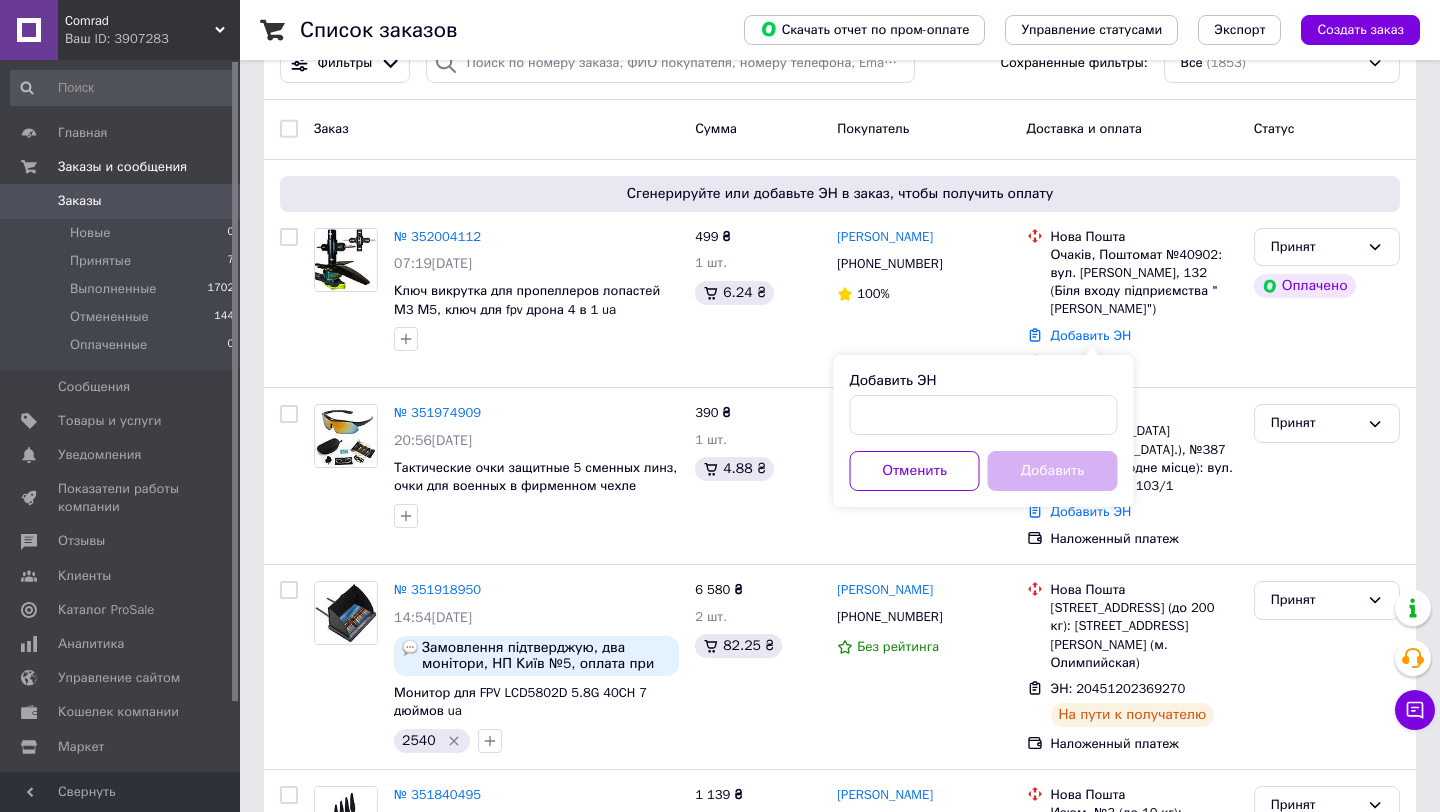 click on "Добавить" at bounding box center [1053, 471] 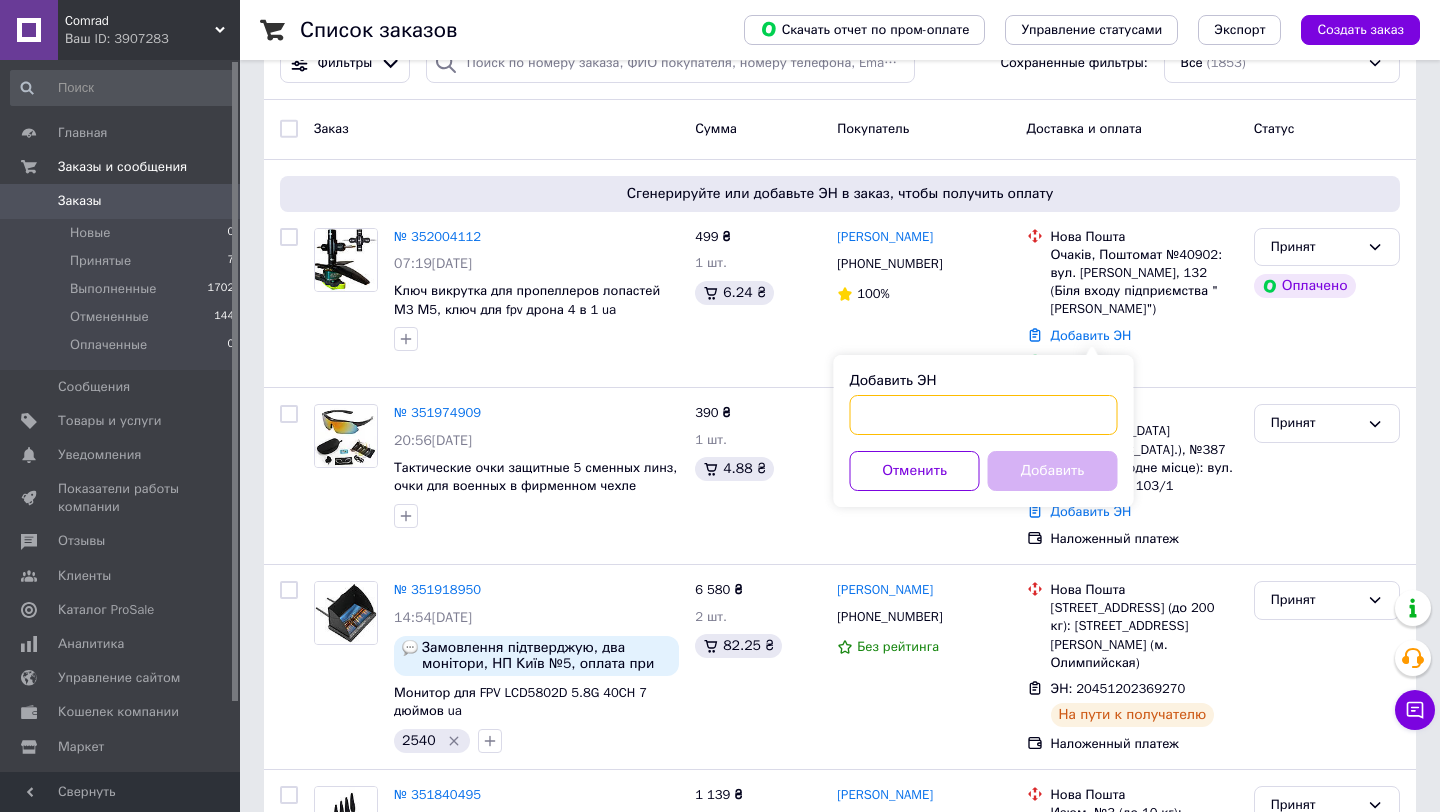 click on "Добавить ЭН" at bounding box center [984, 415] 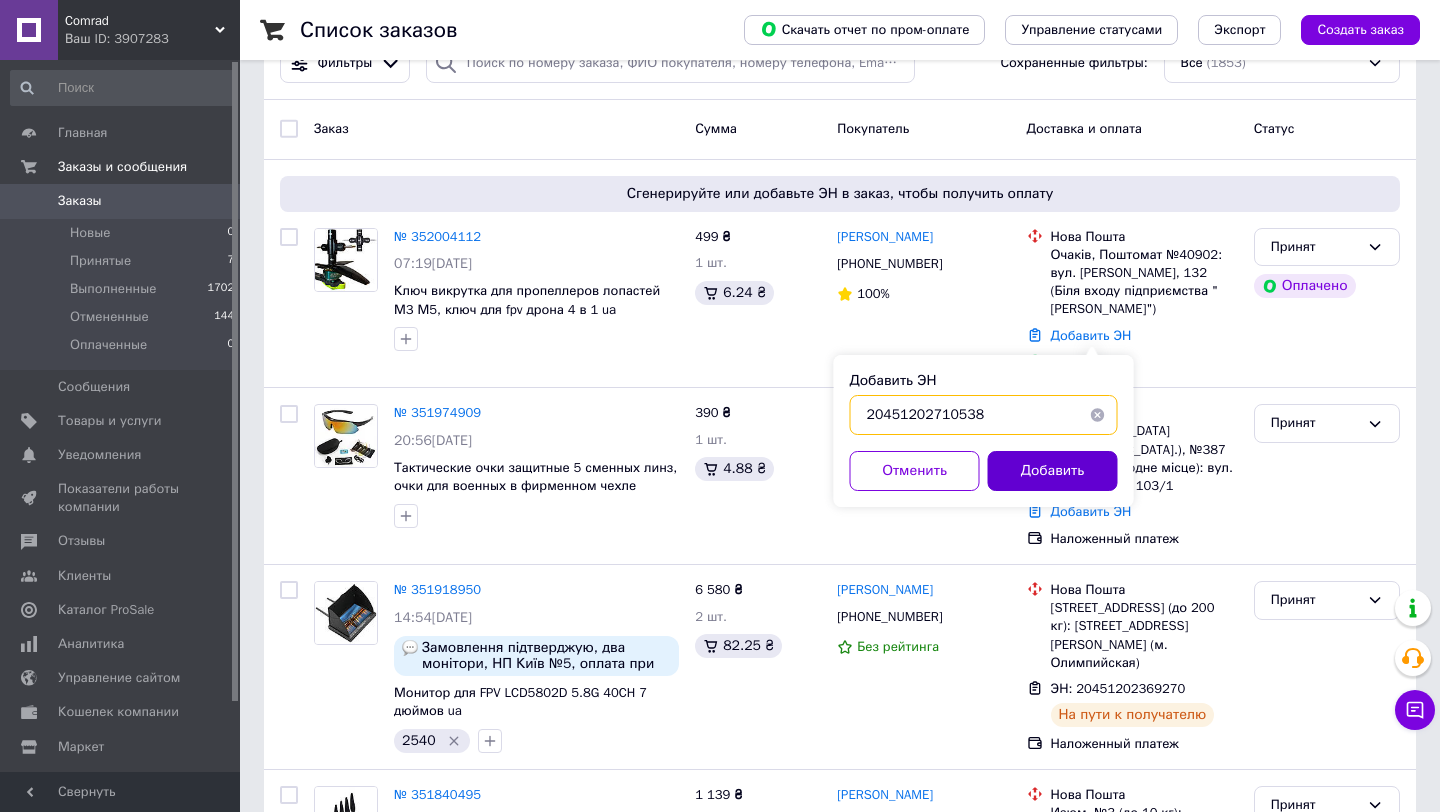 type on "20451202710538" 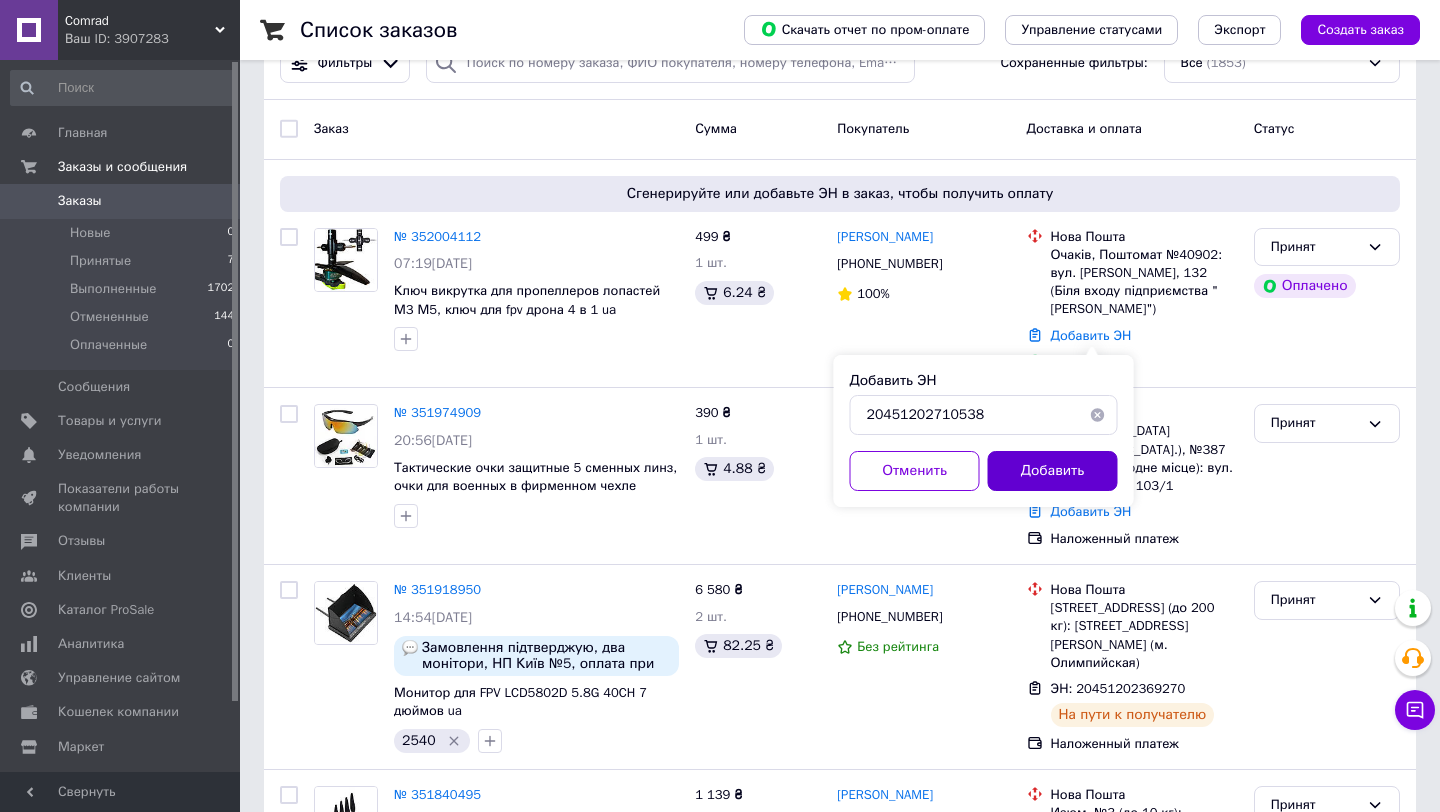 click on "Добавить" at bounding box center (1053, 471) 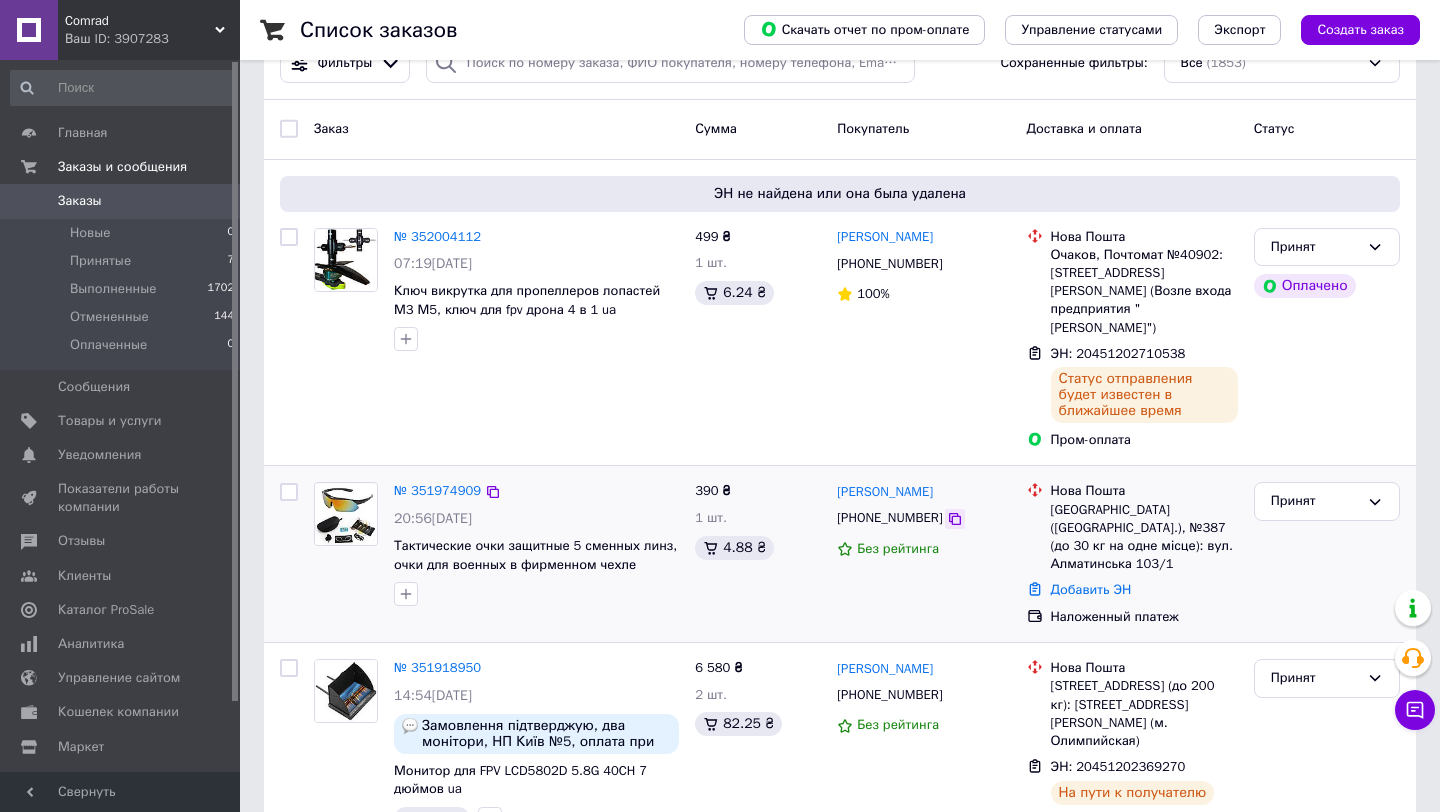 click 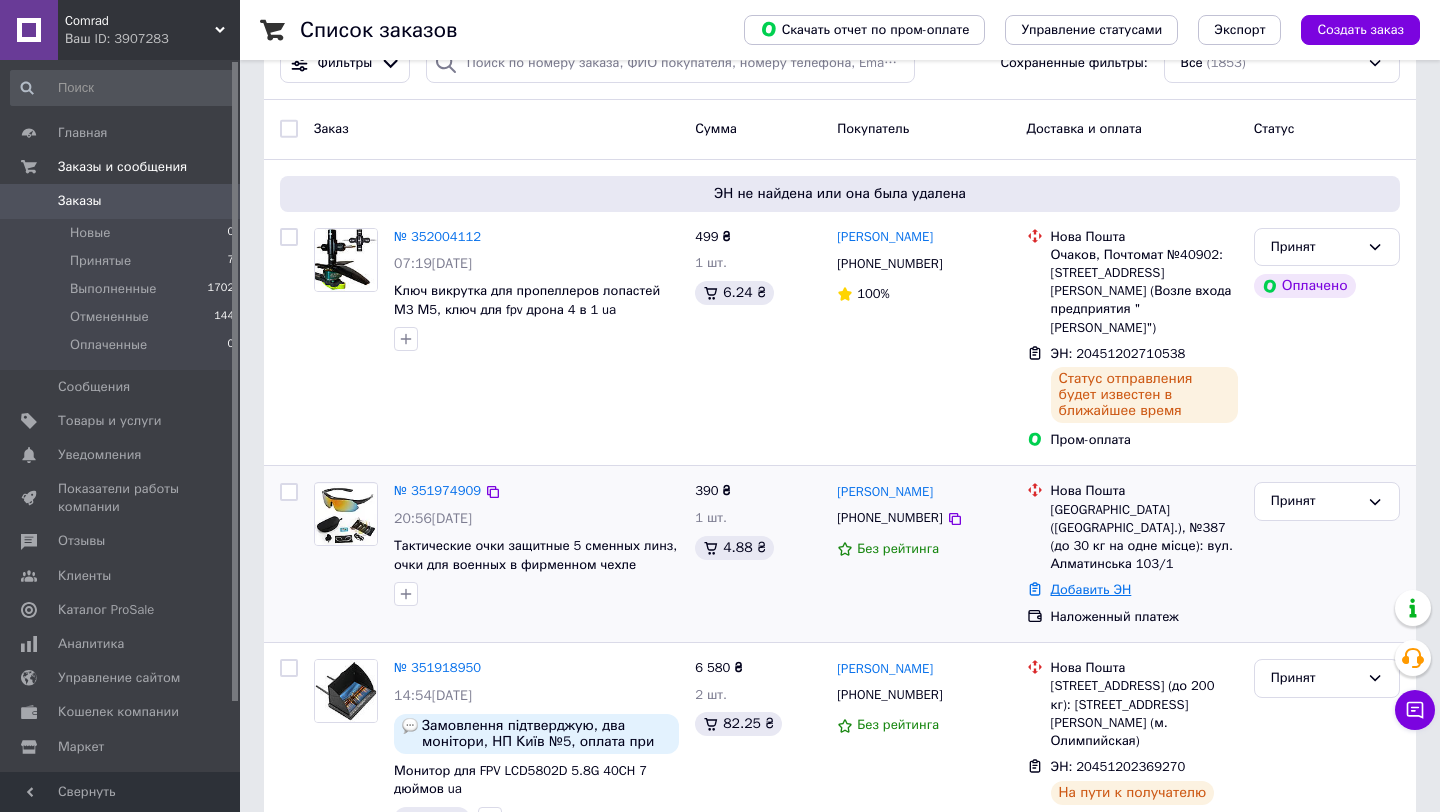 click on "Добавить ЭН" at bounding box center [1091, 589] 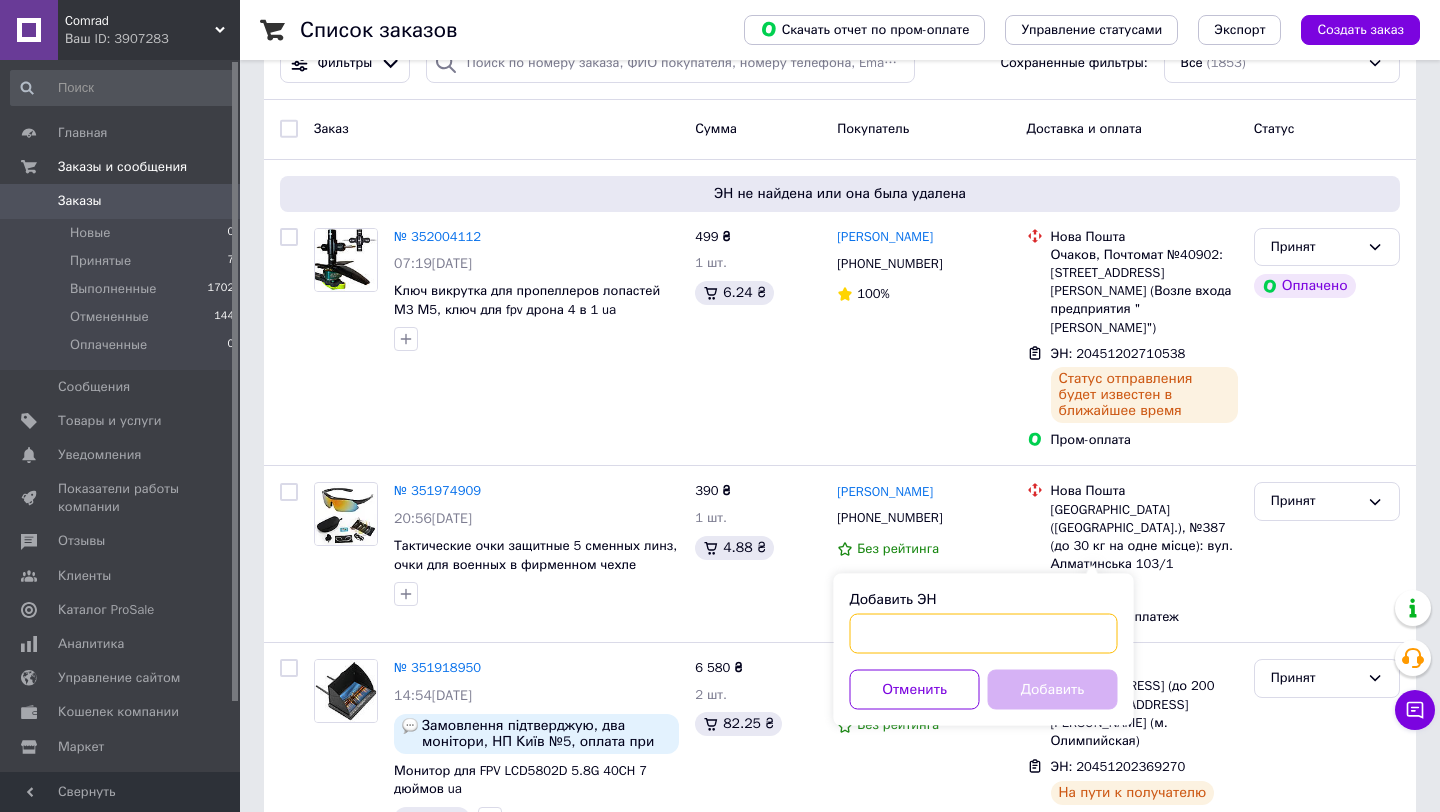 click on "Добавить ЭН" at bounding box center (984, 634) 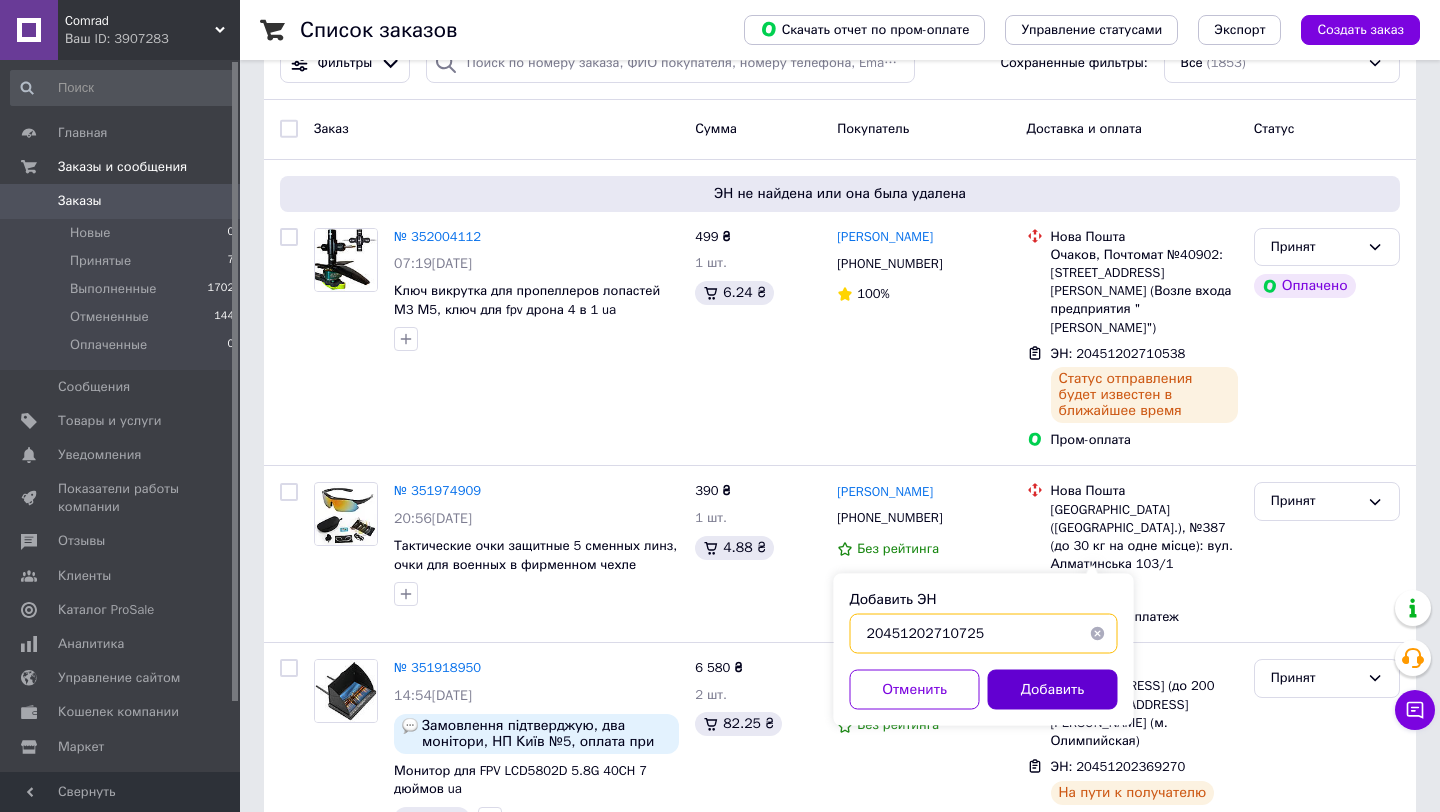 type on "20451202710725" 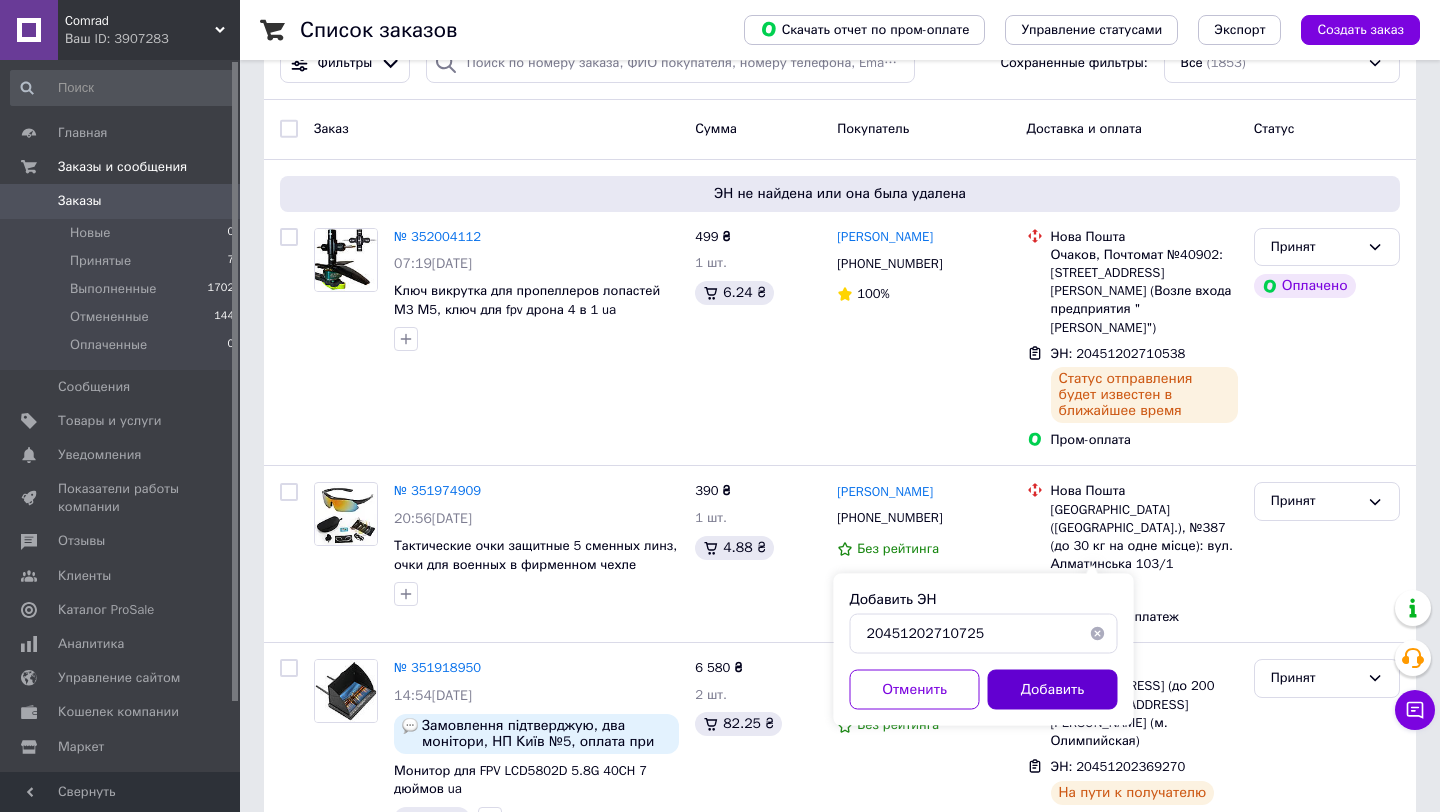 click on "Добавить" at bounding box center [1053, 690] 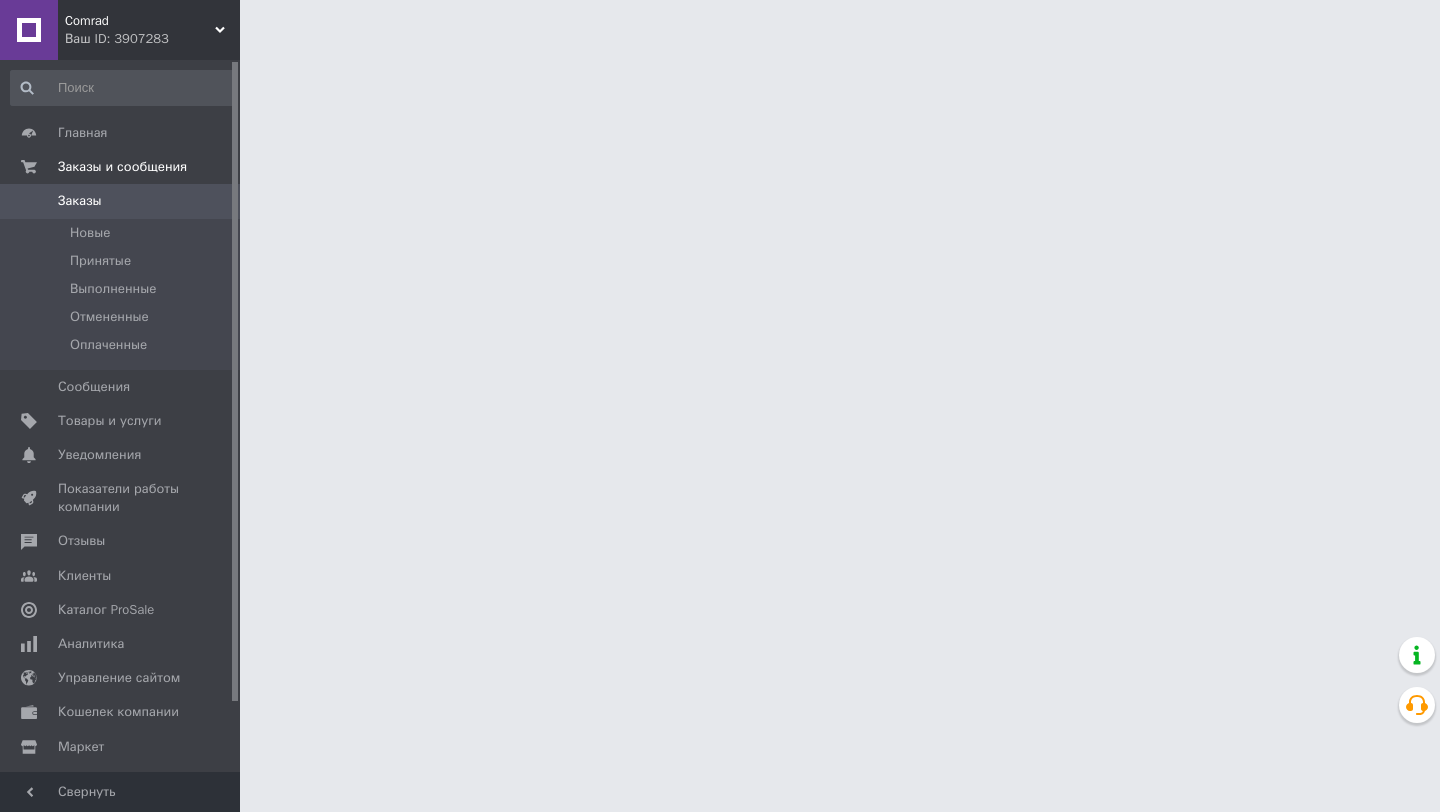 scroll, scrollTop: 0, scrollLeft: 0, axis: both 